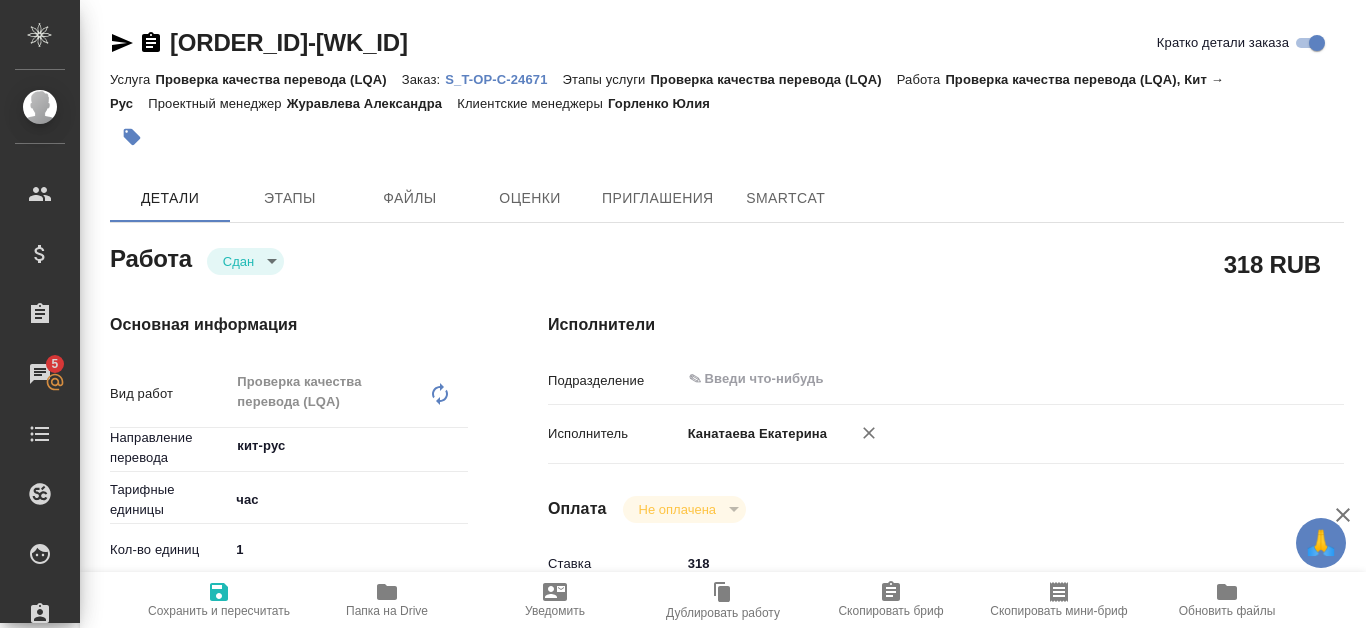 scroll, scrollTop: 0, scrollLeft: 0, axis: both 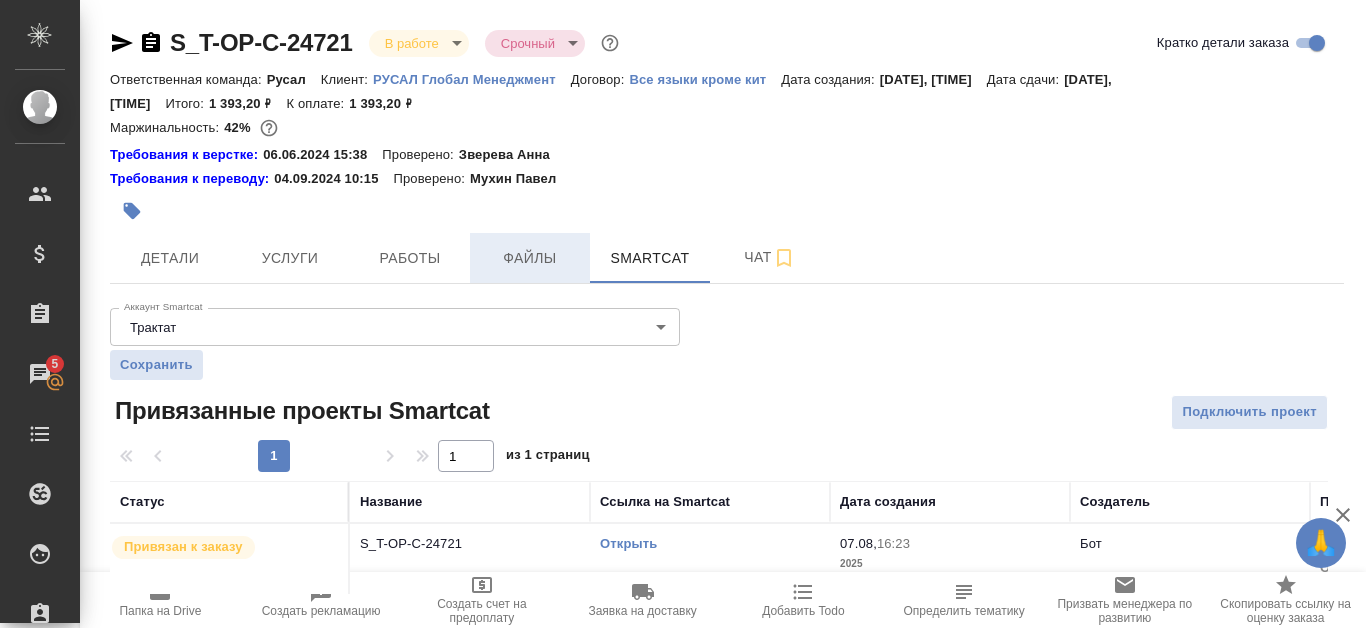 click on "Файлы" at bounding box center [530, 258] 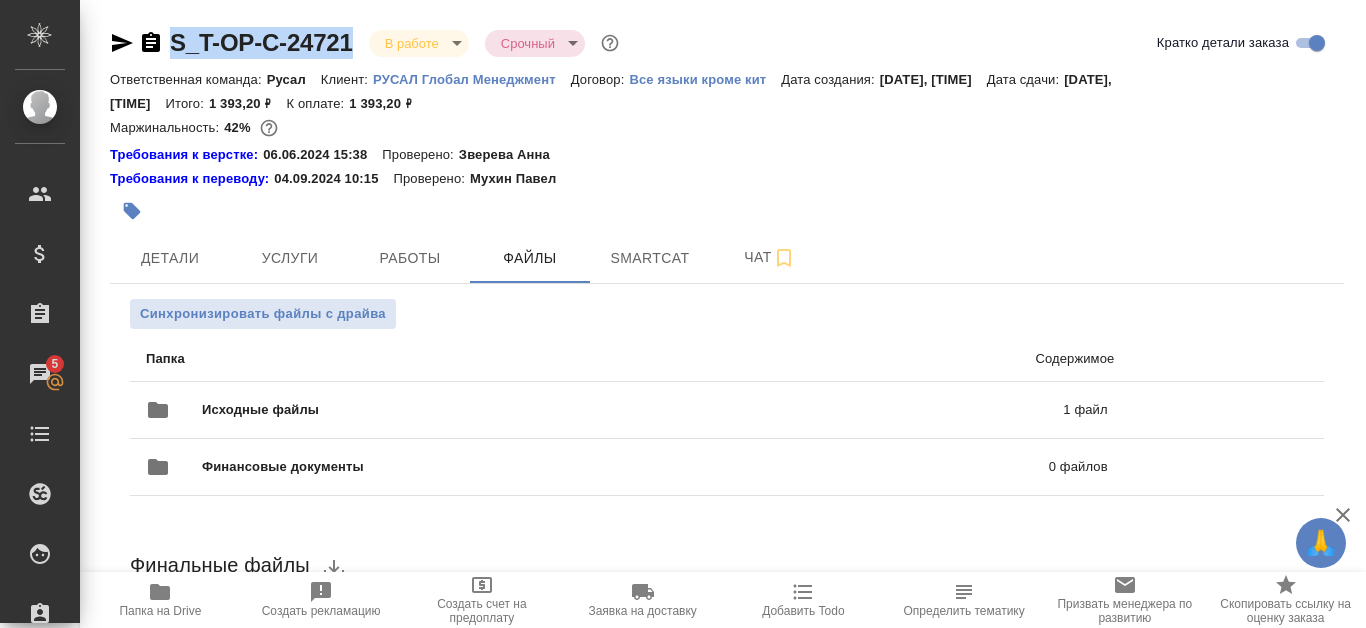 drag, startPoint x: 164, startPoint y: 30, endPoint x: 349, endPoint y: 38, distance: 185.1729 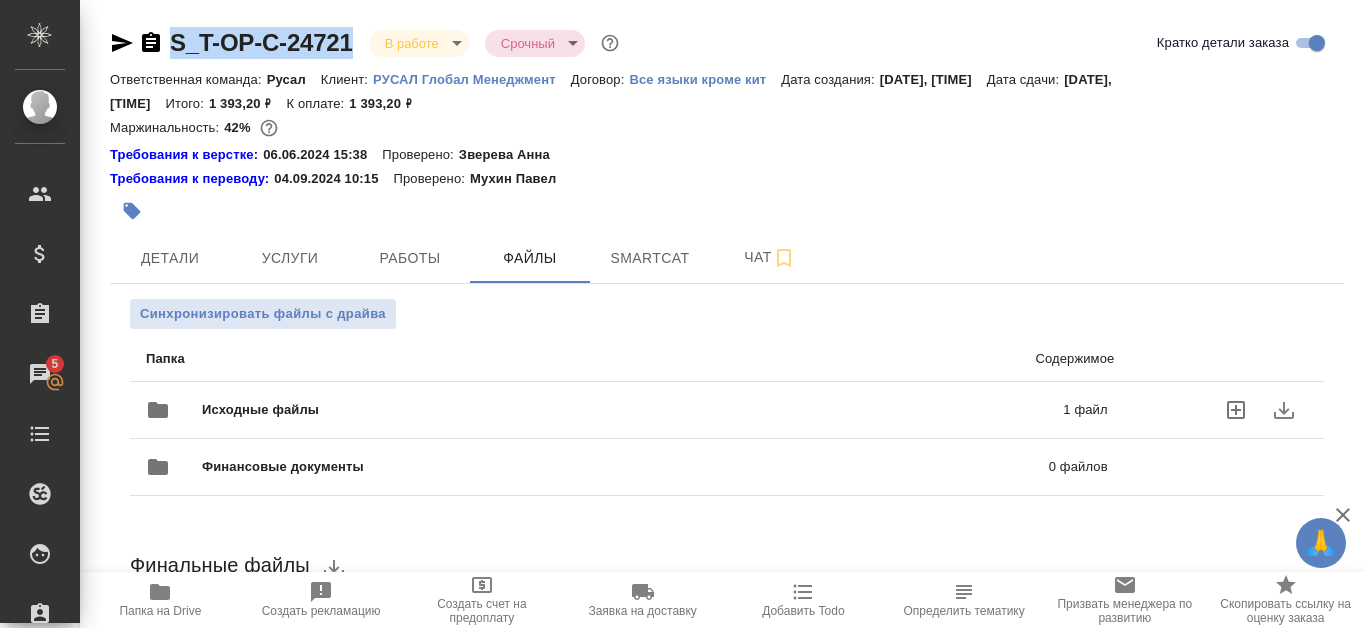 click 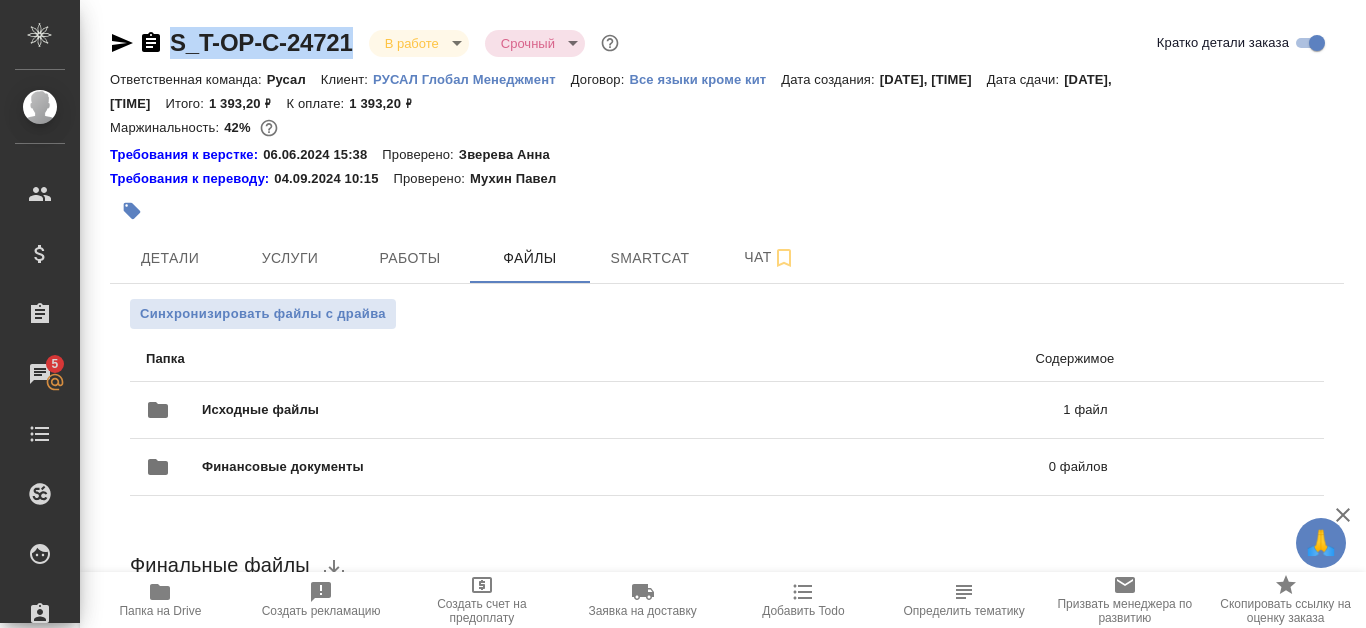 scroll, scrollTop: 290, scrollLeft: 0, axis: vertical 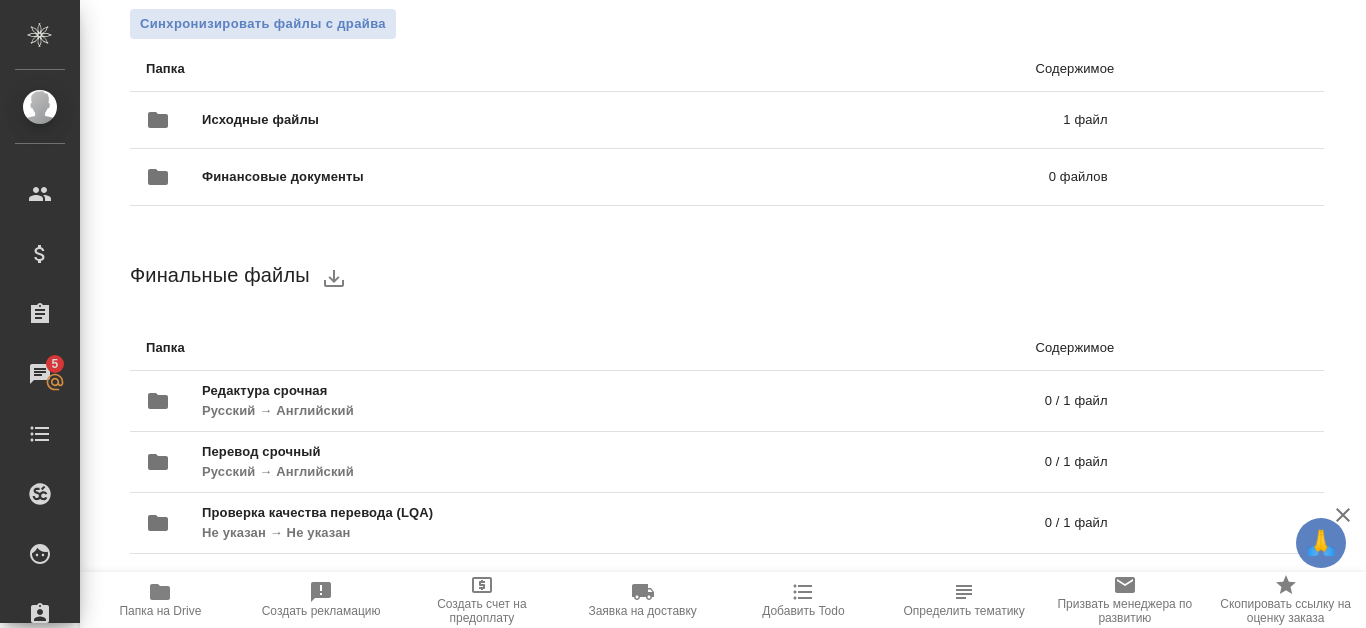 click 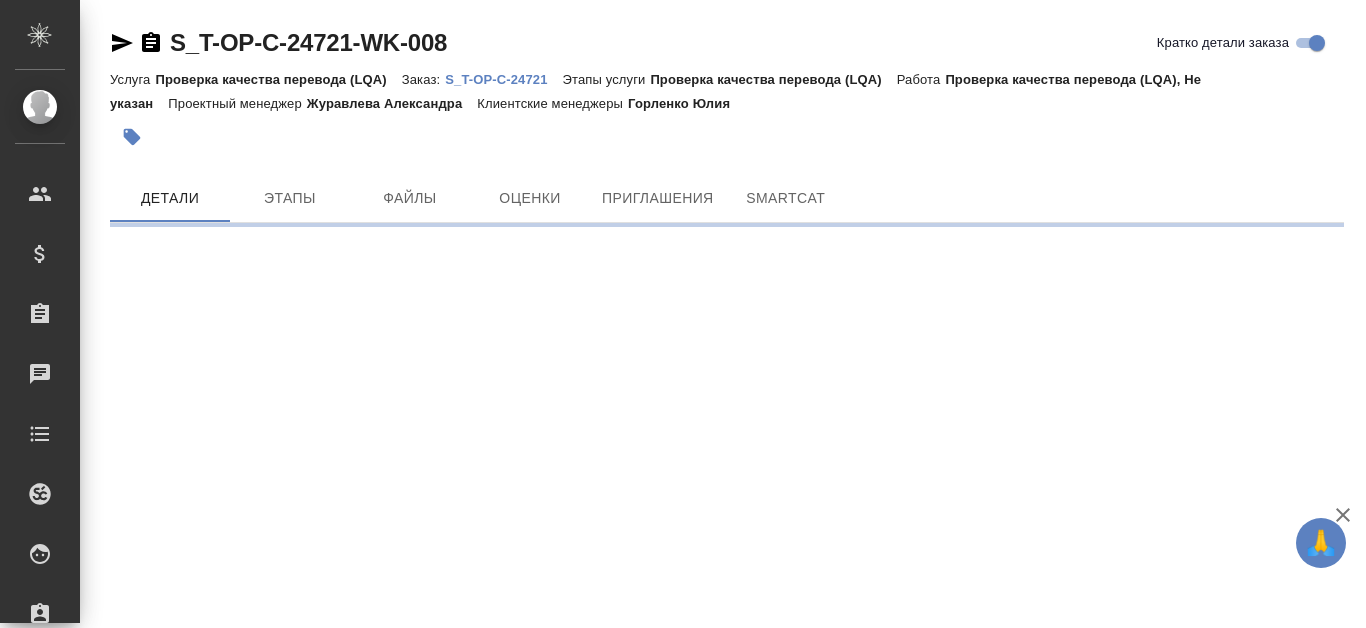 scroll, scrollTop: 0, scrollLeft: 0, axis: both 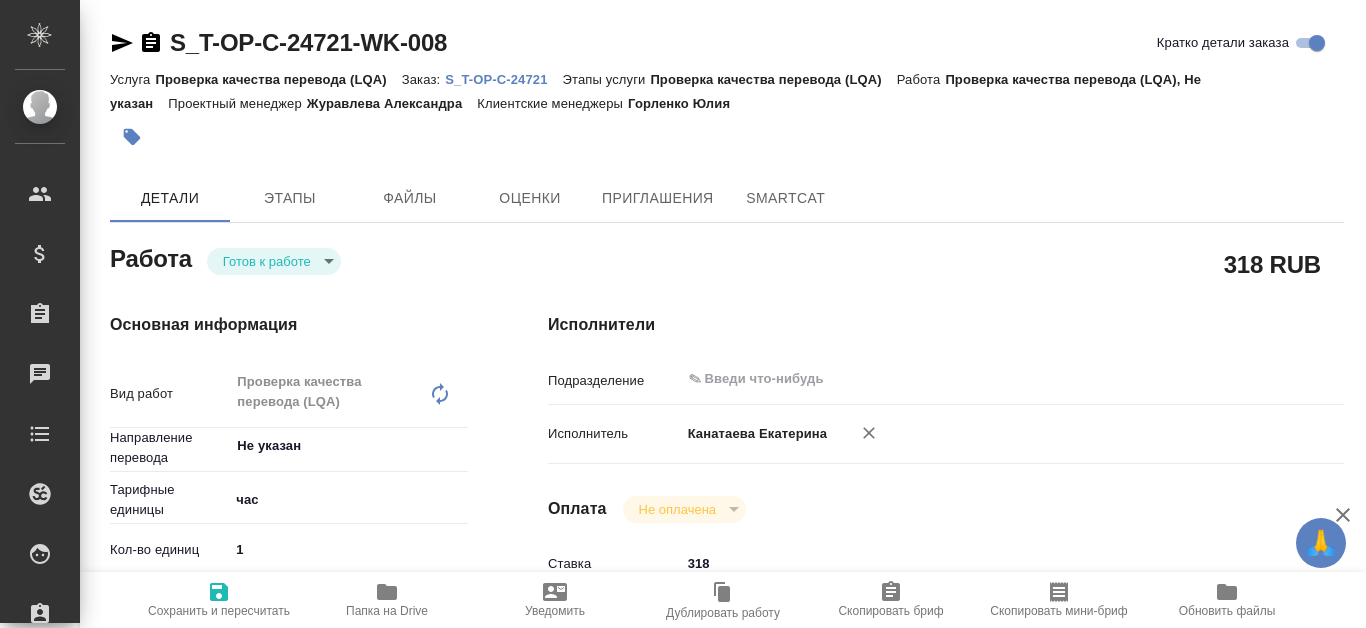 type on "x" 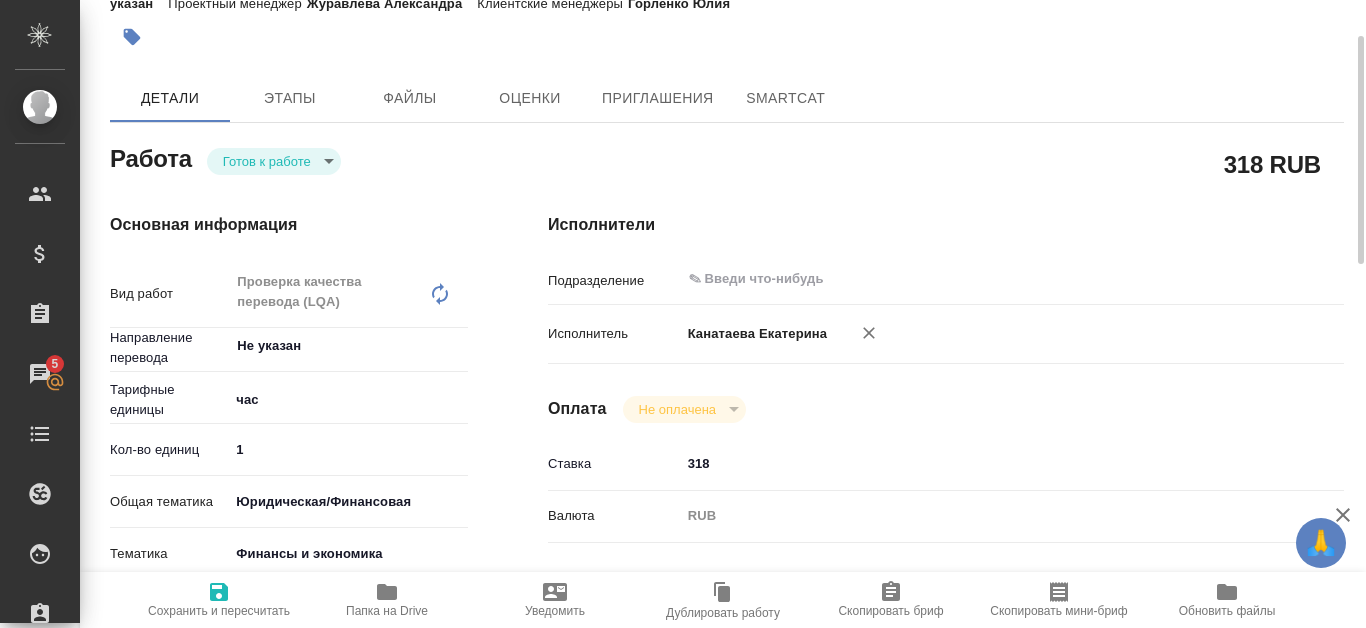 type on "x" 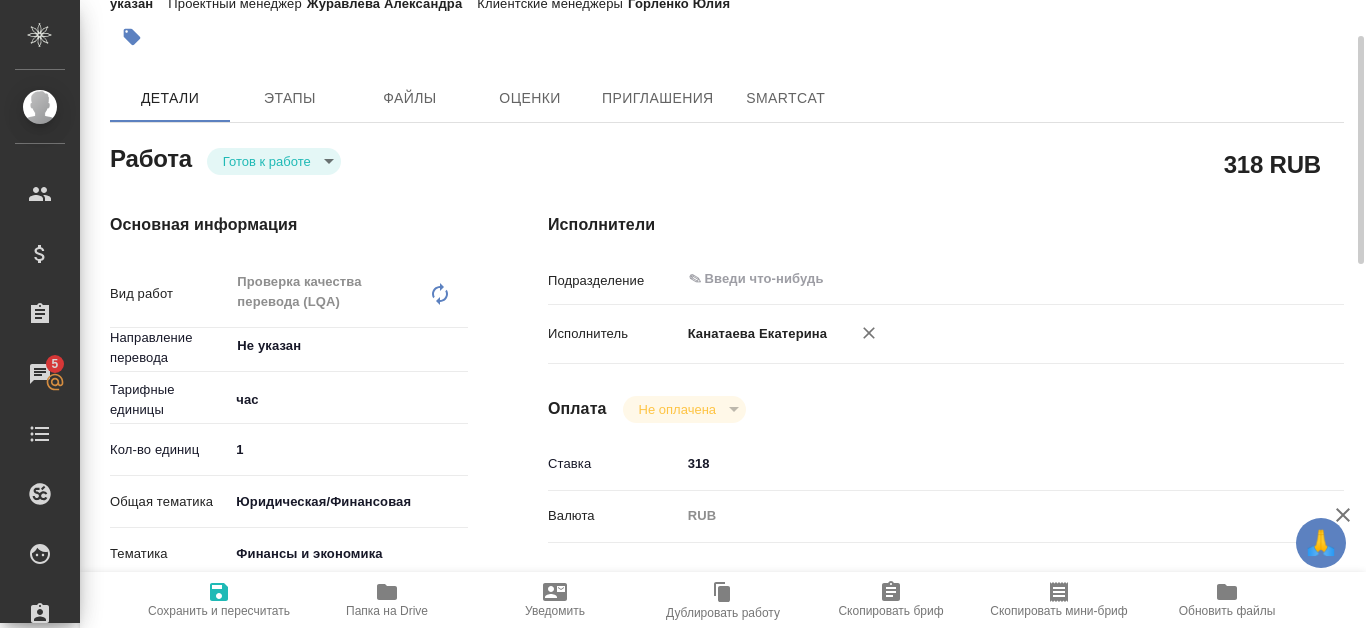 type on "x" 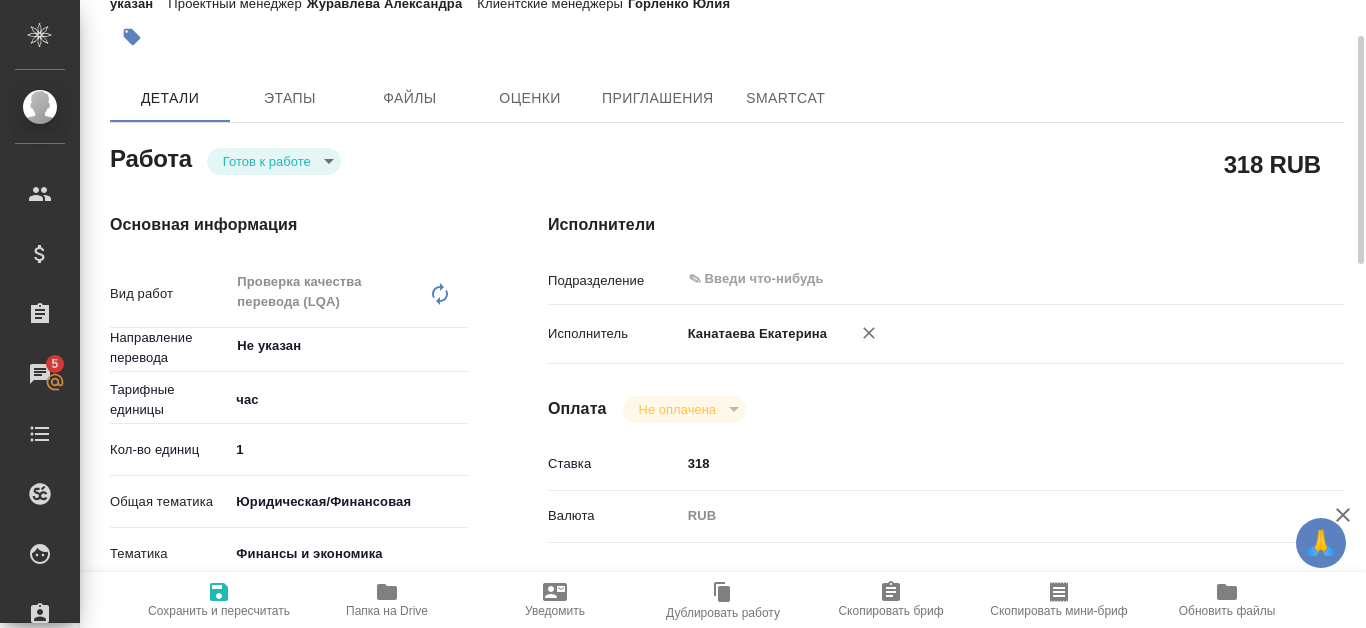 type on "x" 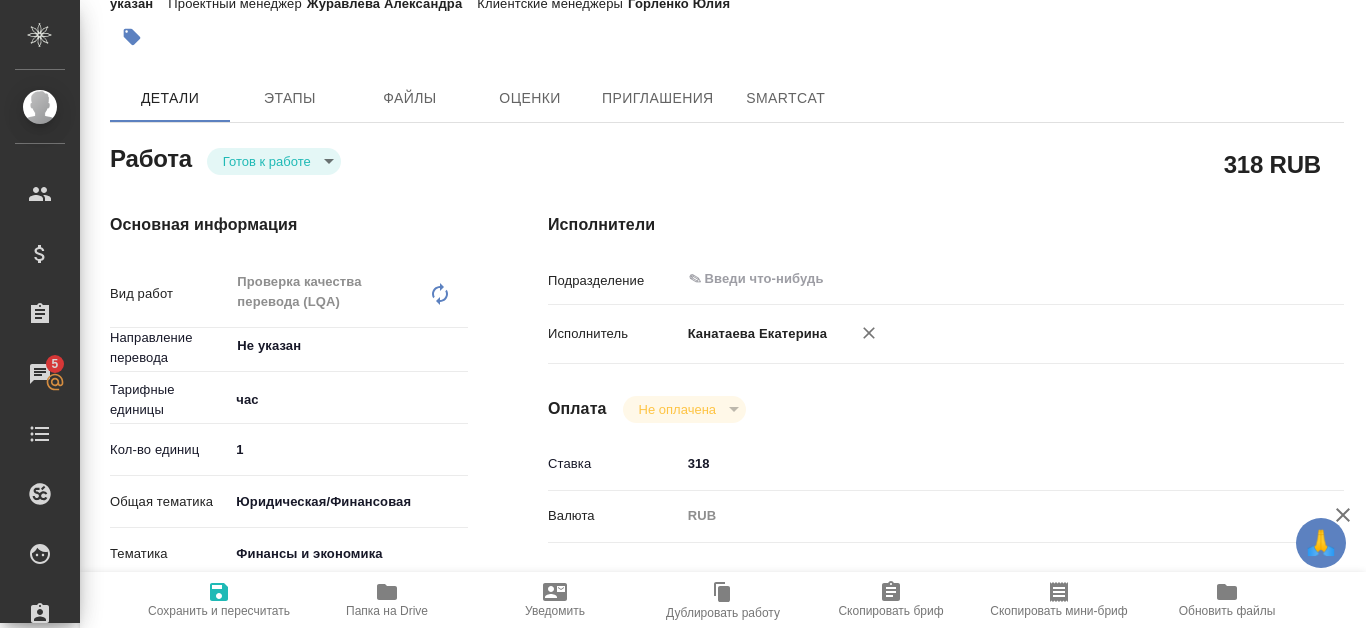 type on "x" 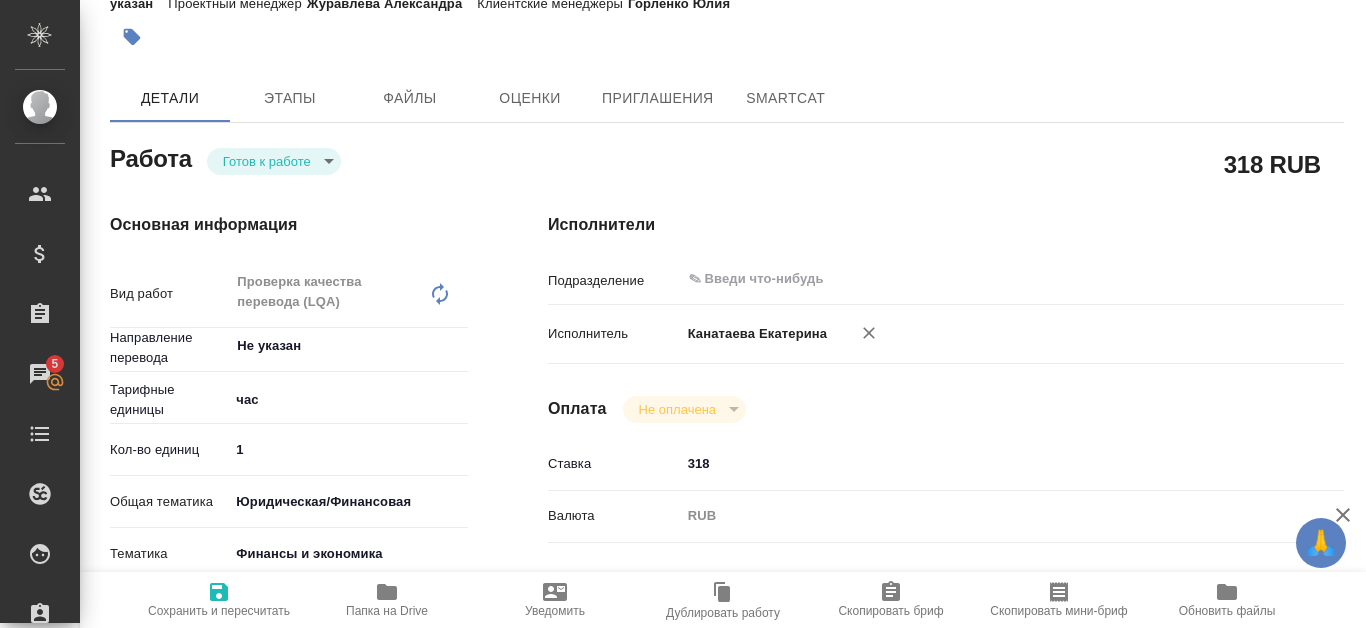 type on "x" 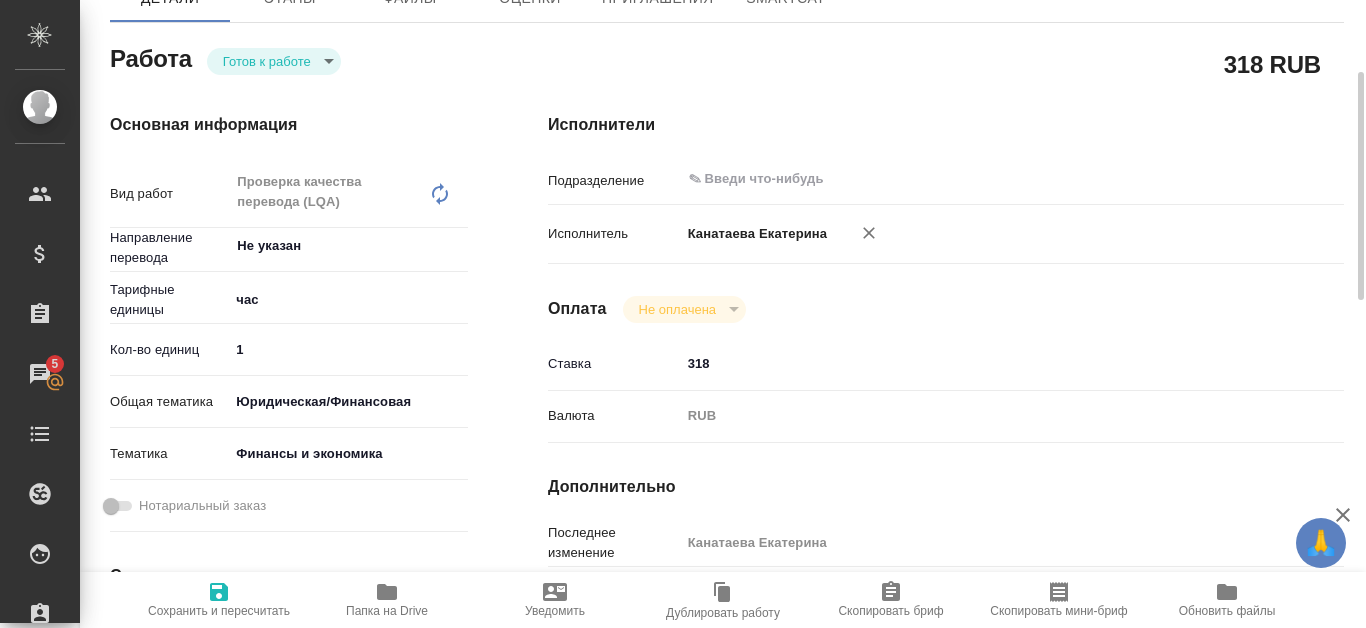 scroll, scrollTop: 100, scrollLeft: 0, axis: vertical 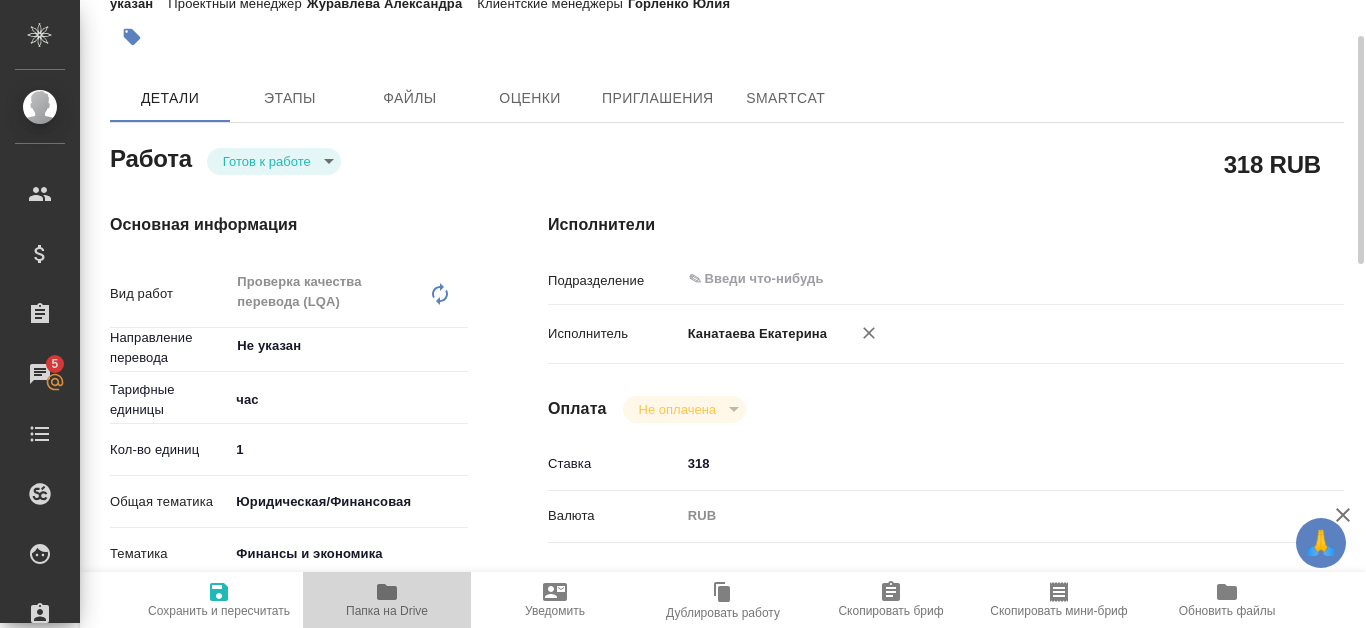 click on "Папка на Drive" at bounding box center [387, 611] 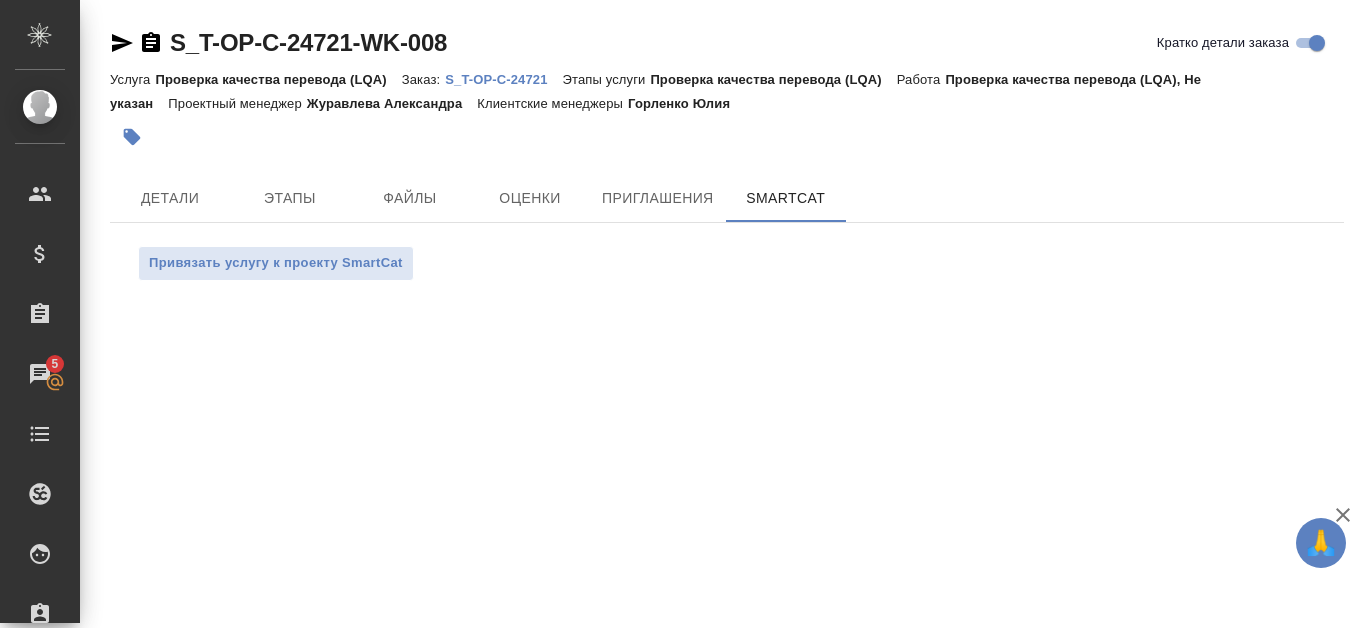 scroll, scrollTop: 0, scrollLeft: 0, axis: both 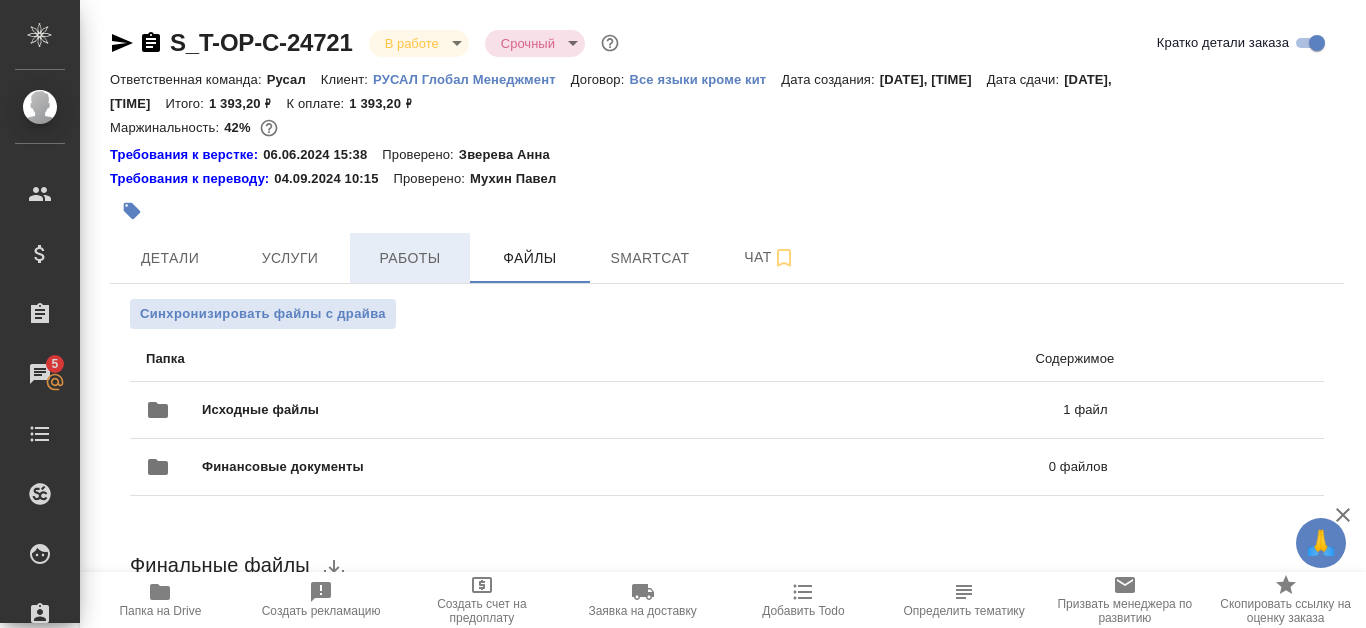 click on "Работы" at bounding box center [410, 258] 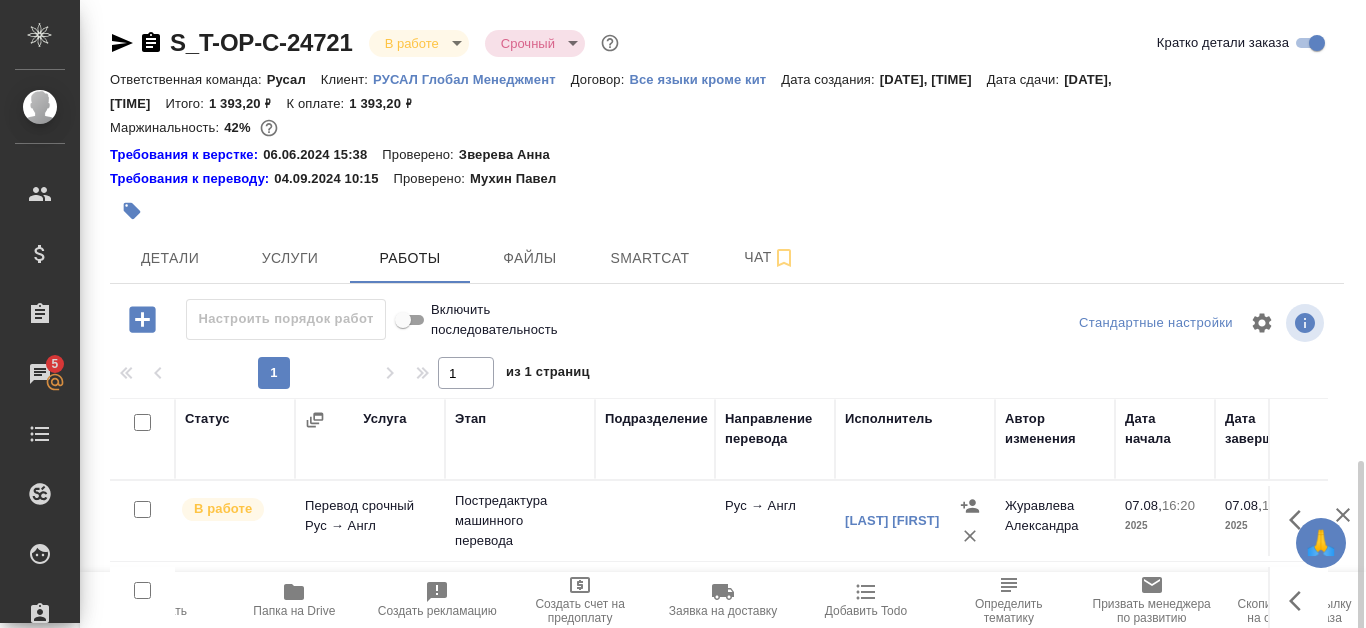 scroll, scrollTop: 271, scrollLeft: 0, axis: vertical 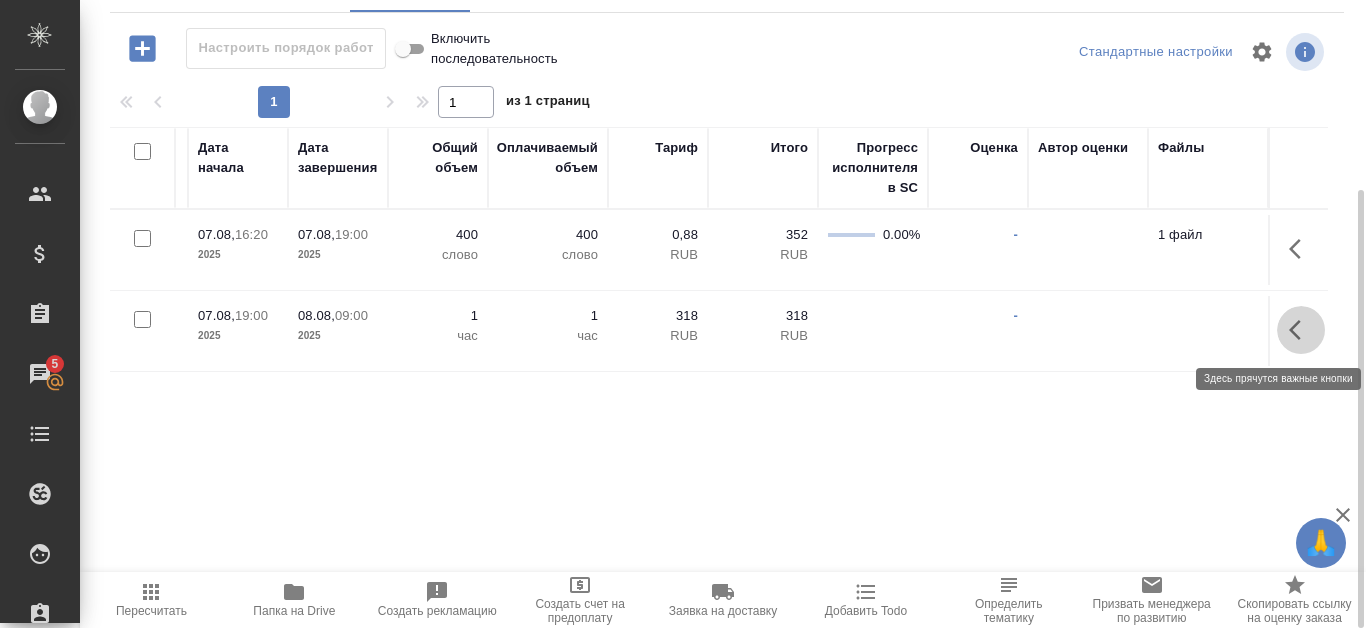 click 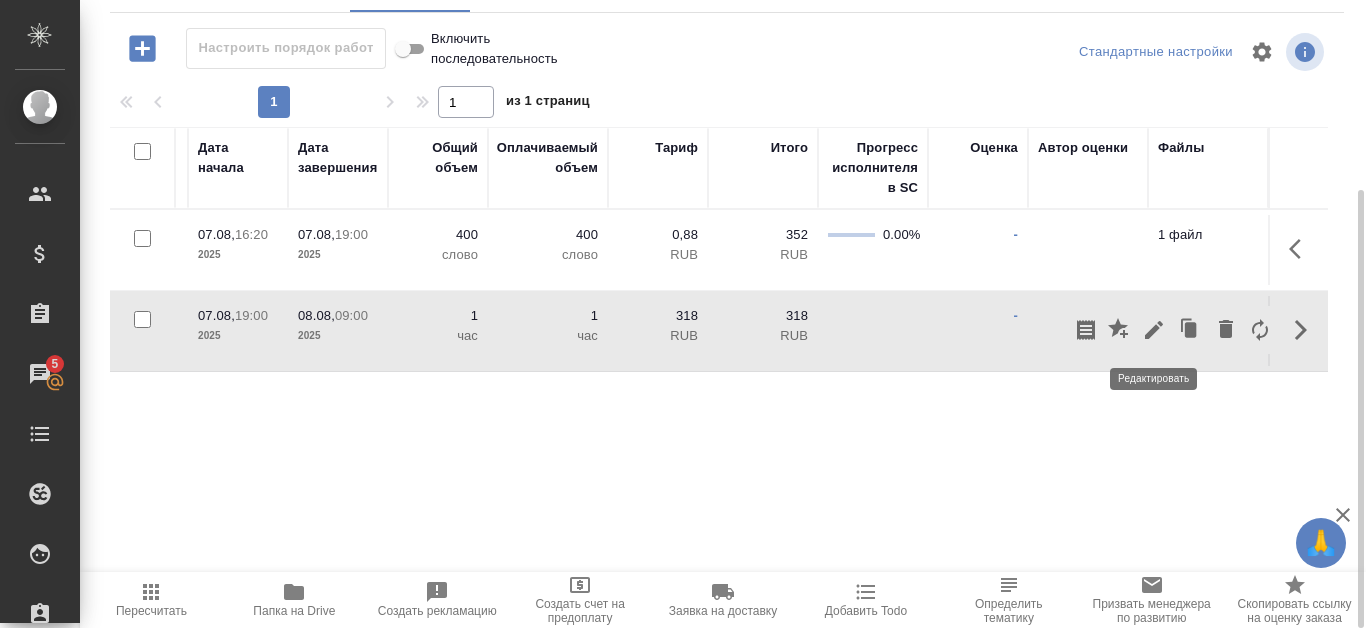 click 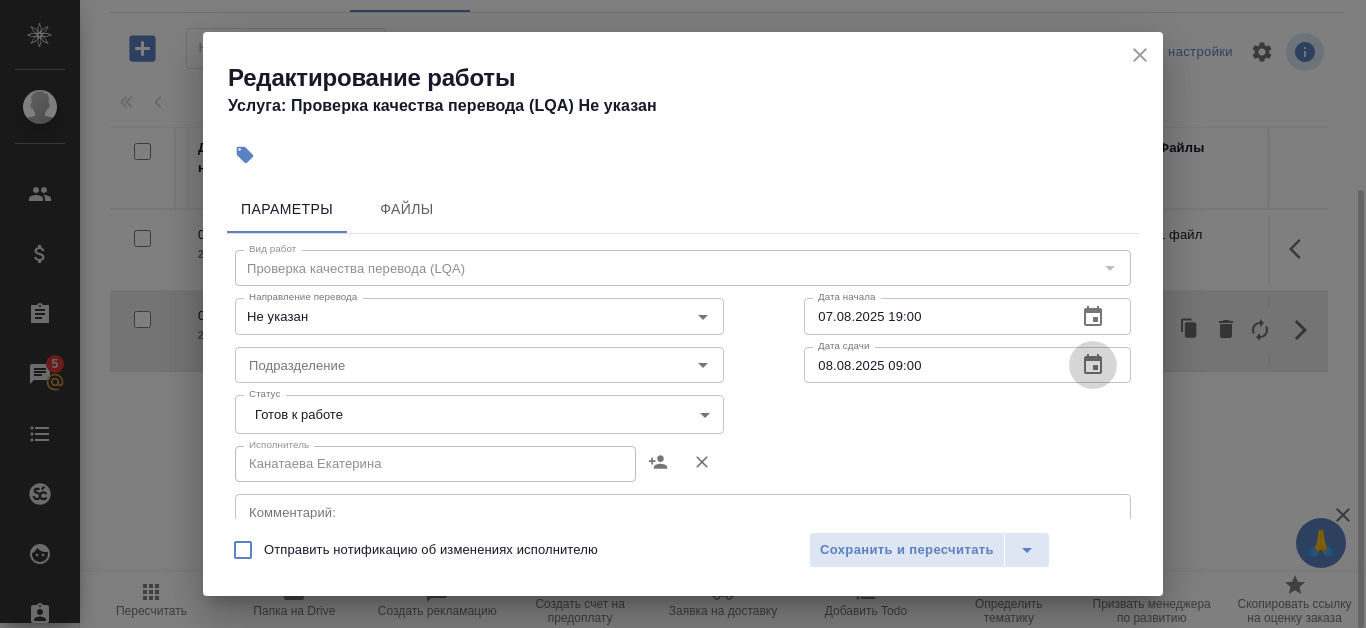 click 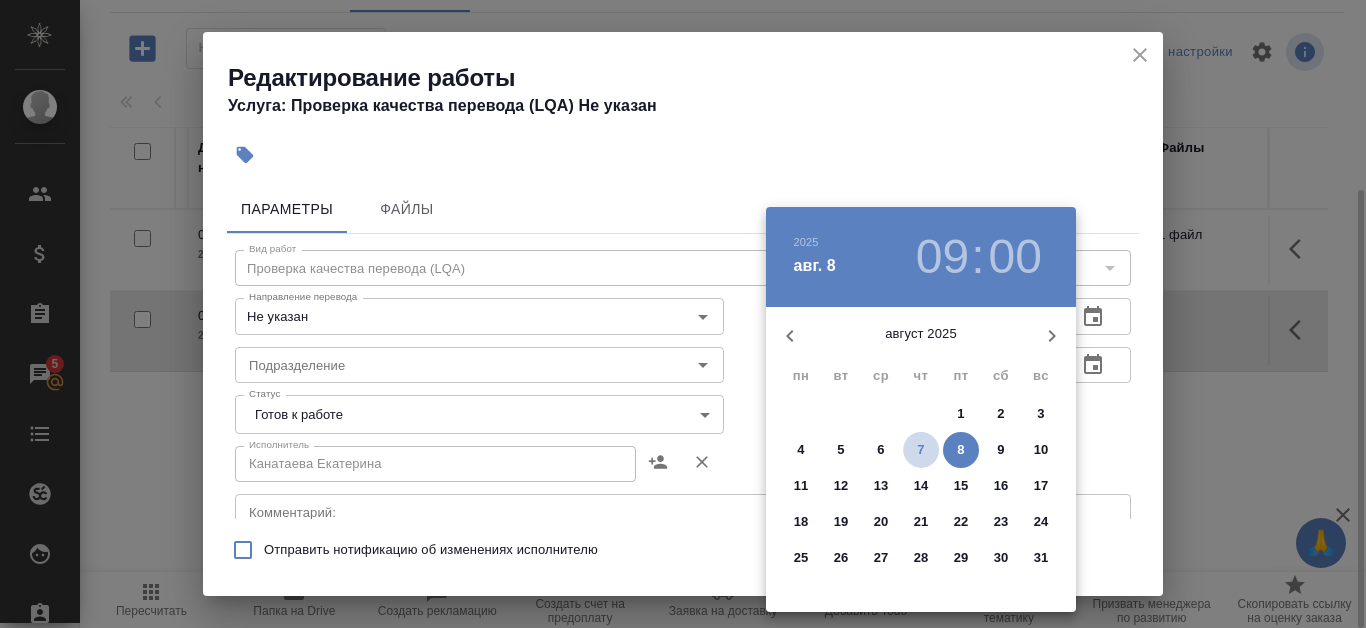 click on "7" at bounding box center (920, 450) 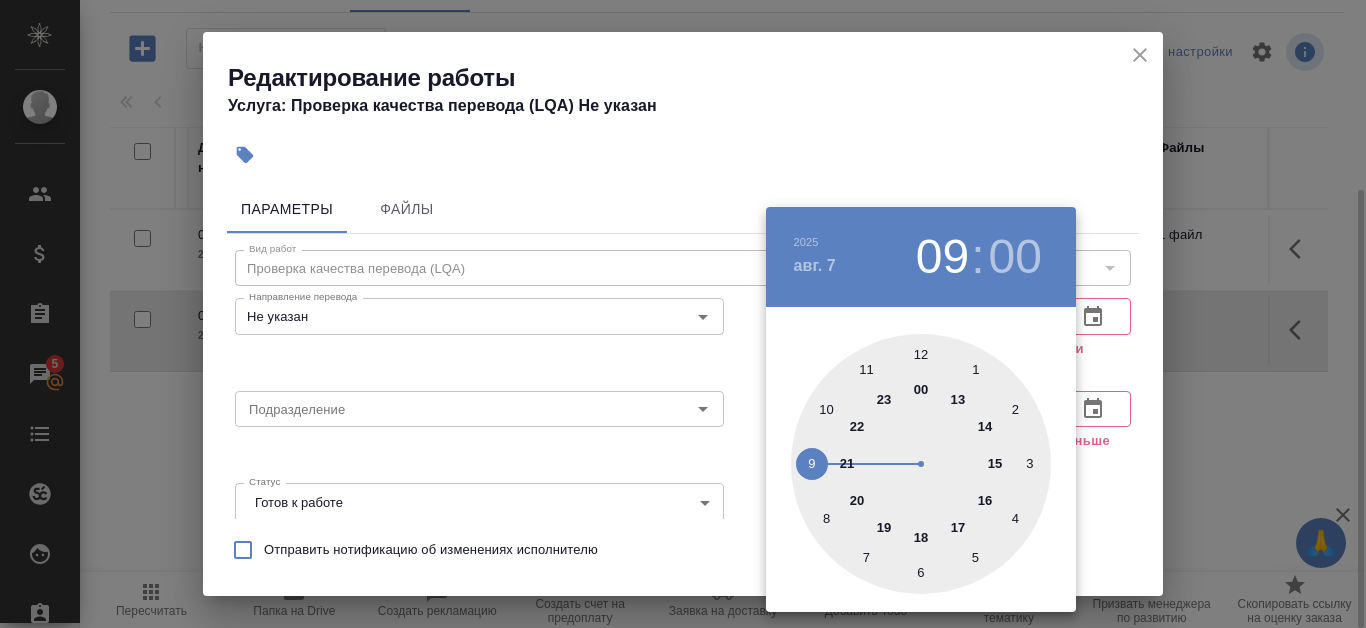 click at bounding box center (921, 464) 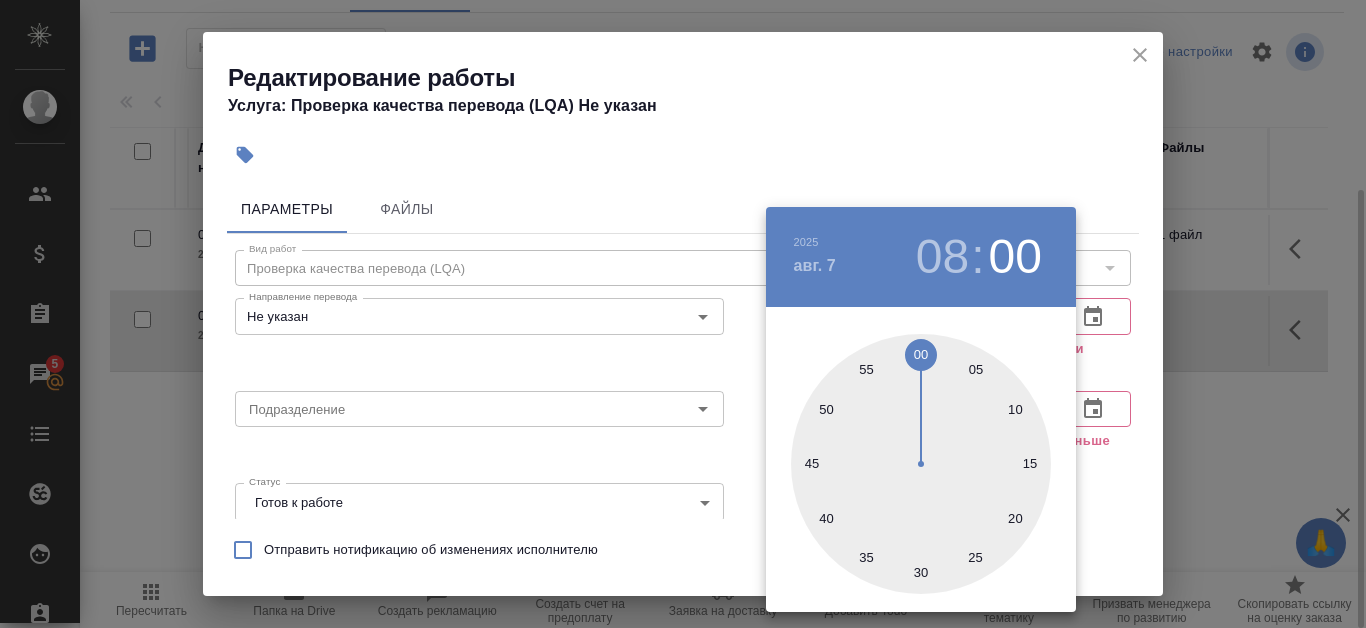 click at bounding box center (921, 464) 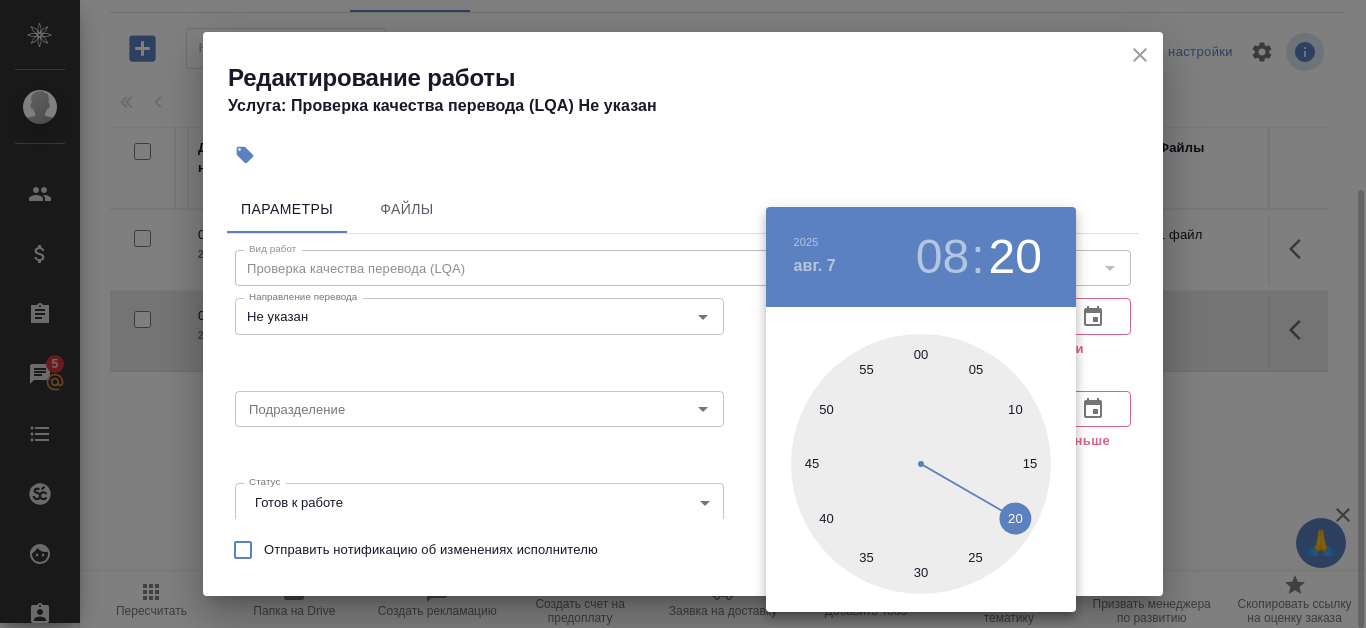 click on "08" at bounding box center [942, 257] 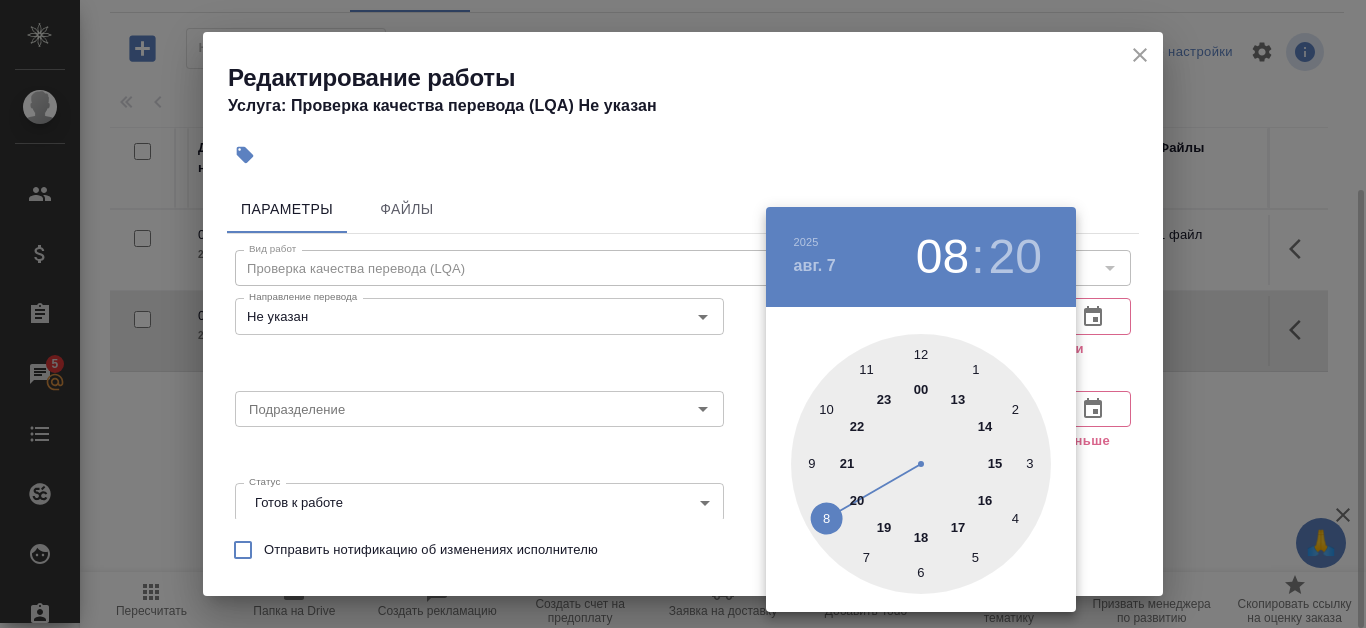 click at bounding box center (921, 464) 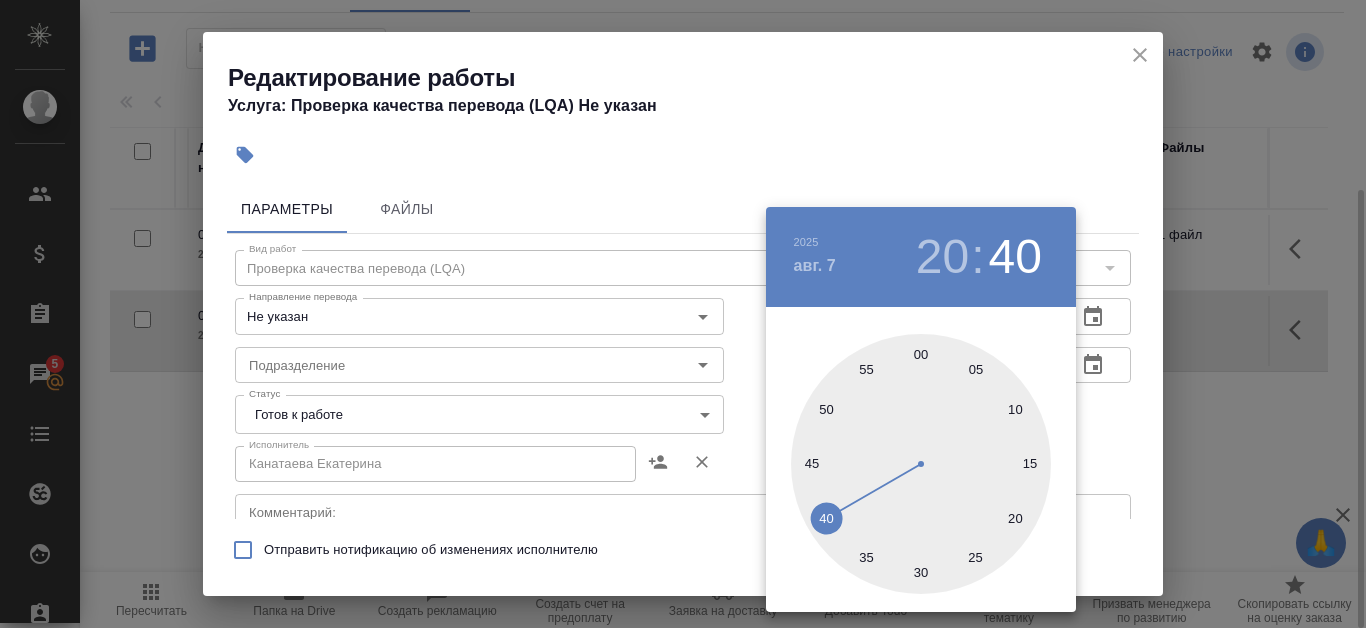 click at bounding box center [921, 464] 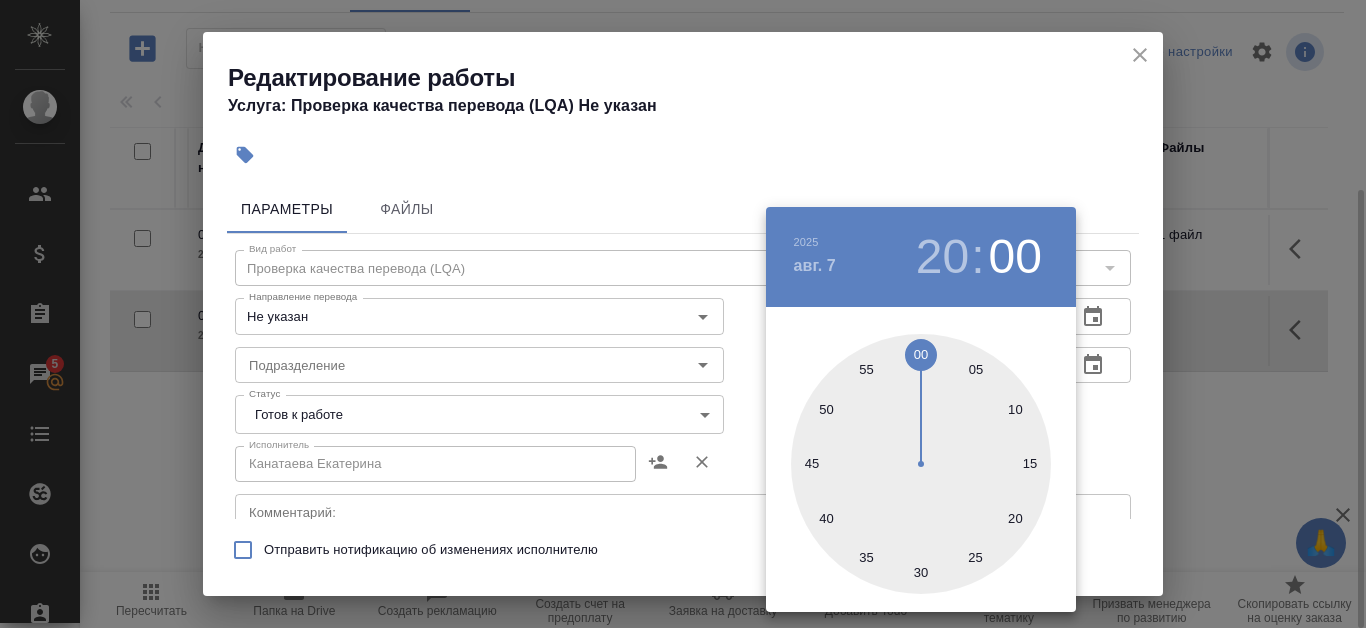 click at bounding box center [683, 314] 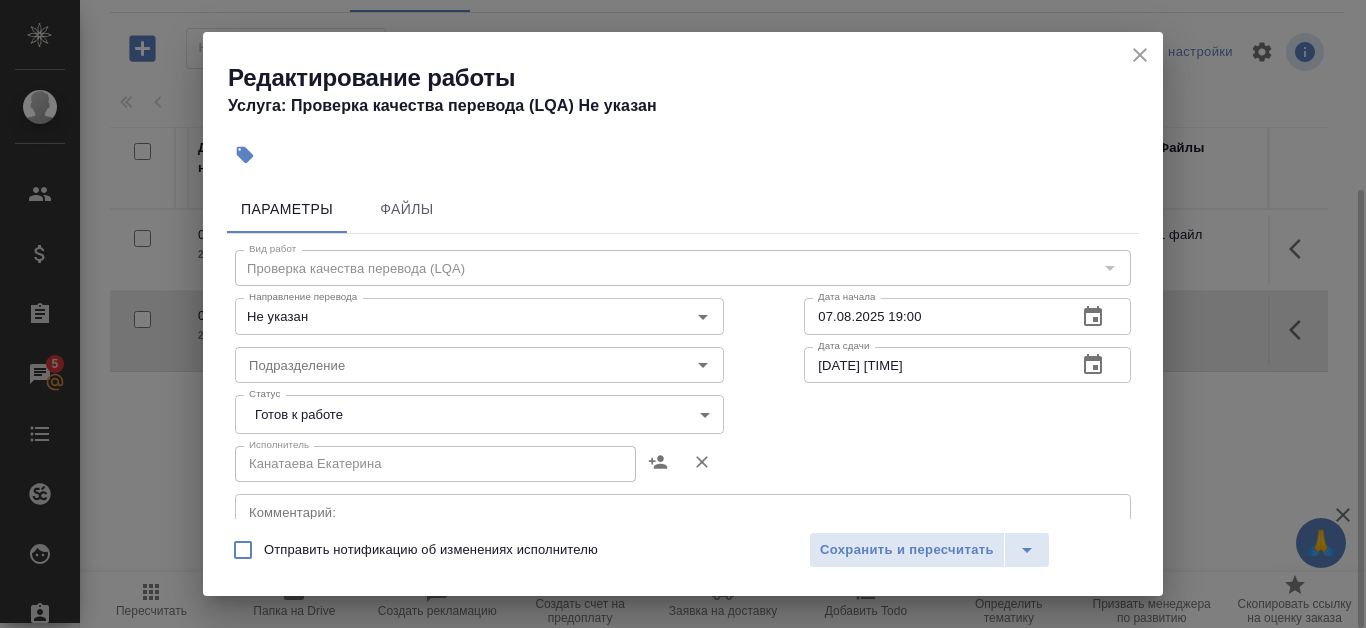 click on "🙏 .cls-1
fill:#fff;
AWATERA Kanataeva Ekaterina Клиенты Спецификации Заказы 5 Чаты Todo Проекты SC Исполнители Кандидаты Работы Входящие заявки Заявки на доставку Рекламации Проекты процессинга Конференции Выйти S_T-OP-C-24721 В работе inProgress Срочный urgent Кратко детали заказа Ответственная команда: Русал Клиент: РУСАЛ Глобал Менеджмент Договор: Все языки кроме кит Дата создания: 07.08.2025, 16:17 Дата сдачи: 08.08.2025, 09:00 Итого: 1 393,20 ₽ К оплате: 1 393,20 ₽ Маржинальность: 42% Требования к верстке: 06.06.2024 15:38 Проверено: Зверева Анна  Требования к переводу: 04.09.2024 10:15 Проверено: Детали 1 1 -" at bounding box center (683, 314) 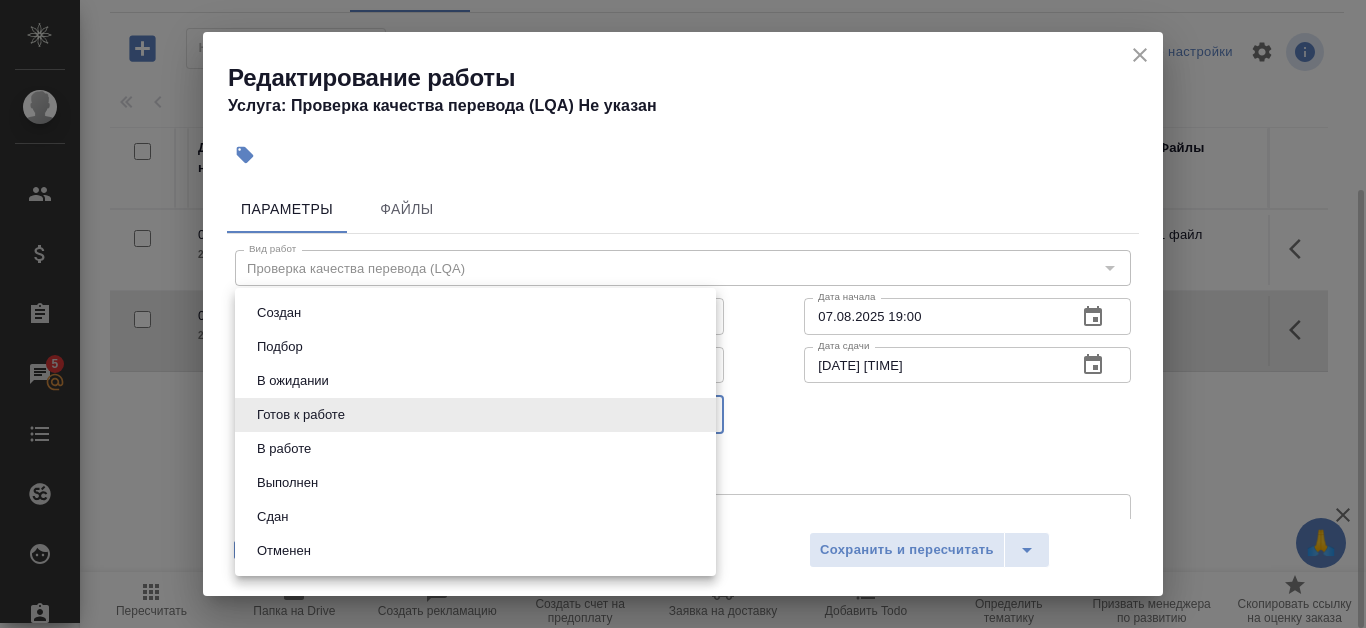 click on "Сдан" at bounding box center (475, 517) 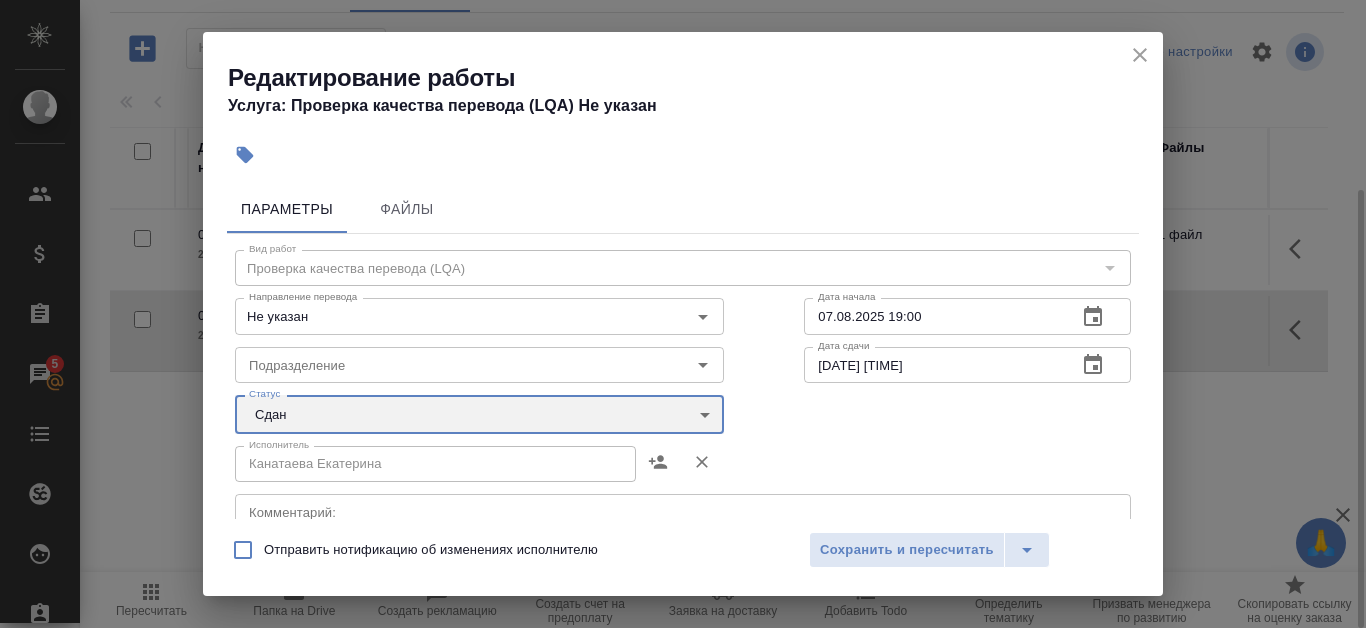 type on "closed" 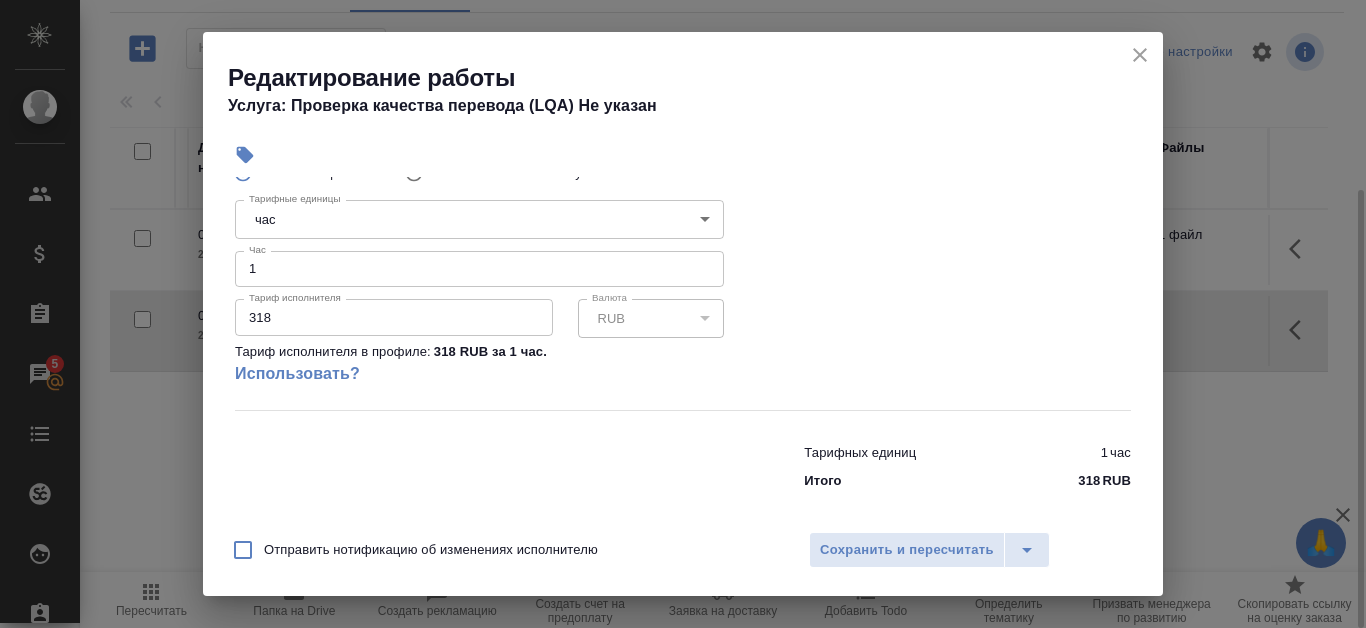 scroll, scrollTop: 440, scrollLeft: 0, axis: vertical 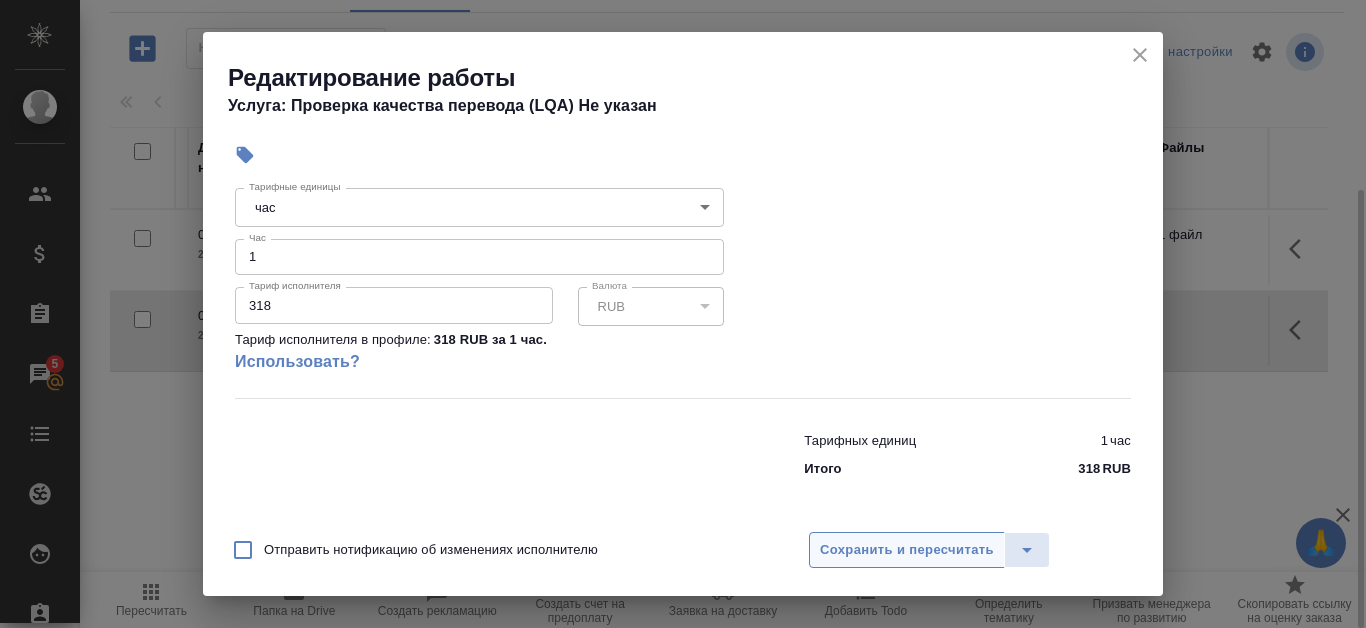 click on "Сохранить и пересчитать" at bounding box center [907, 550] 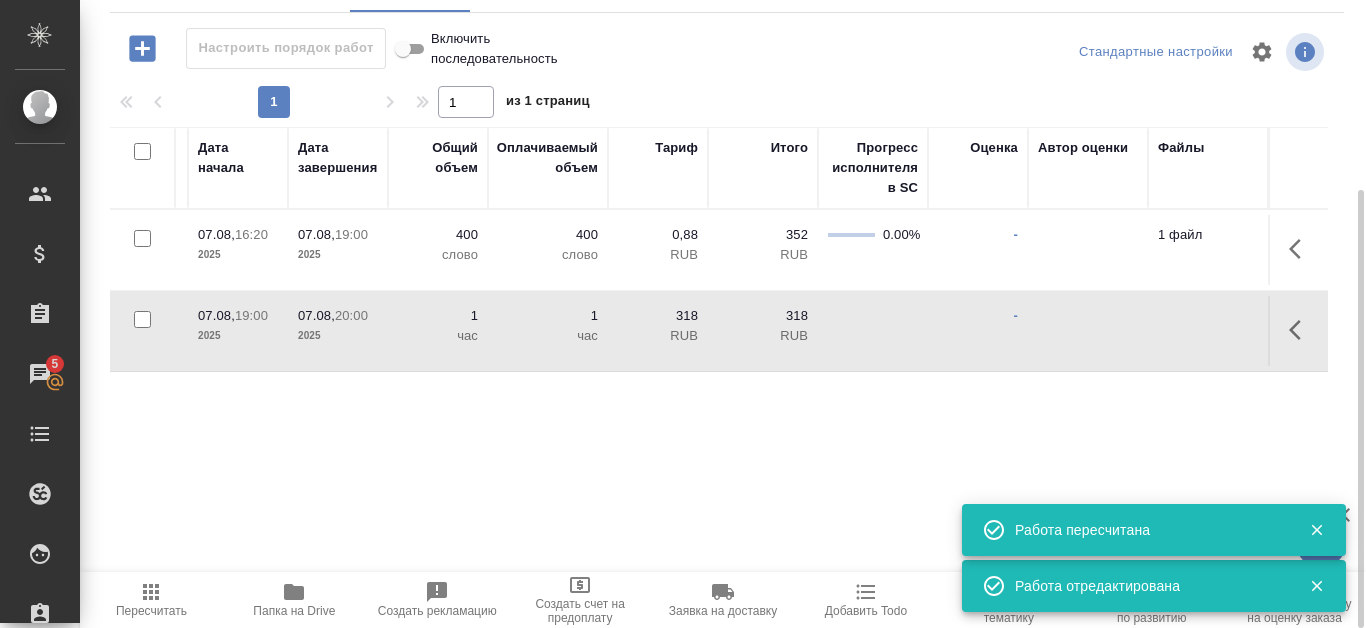 click 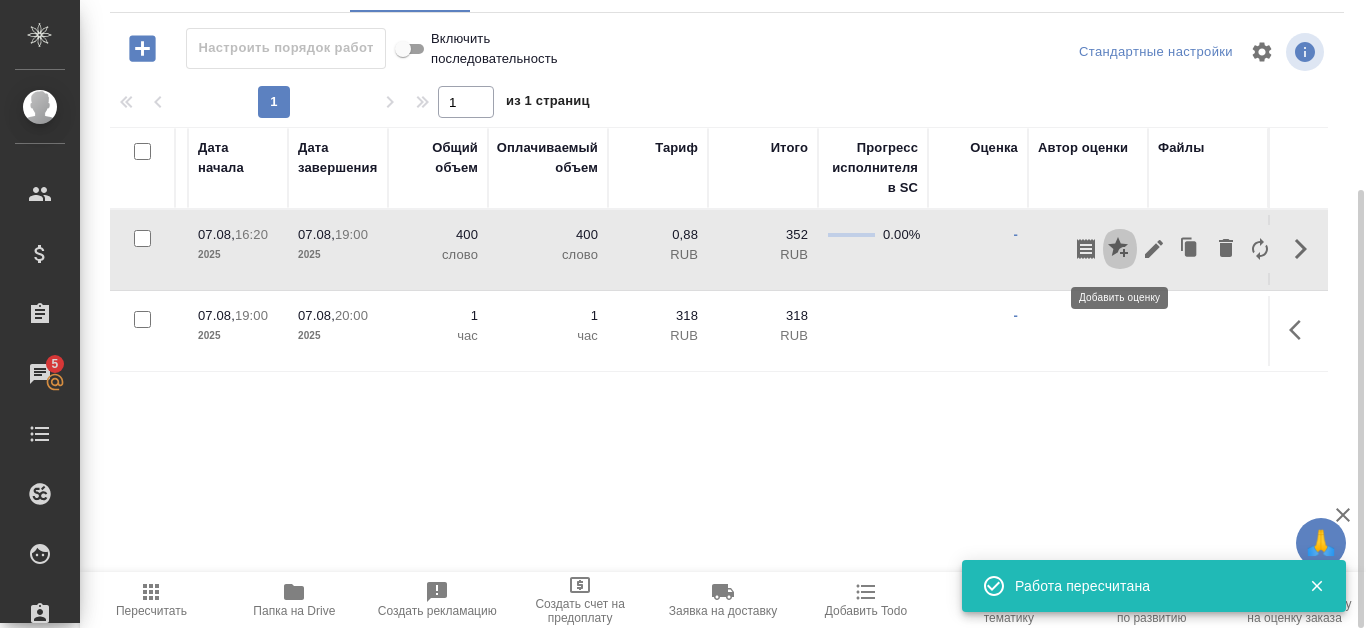 click 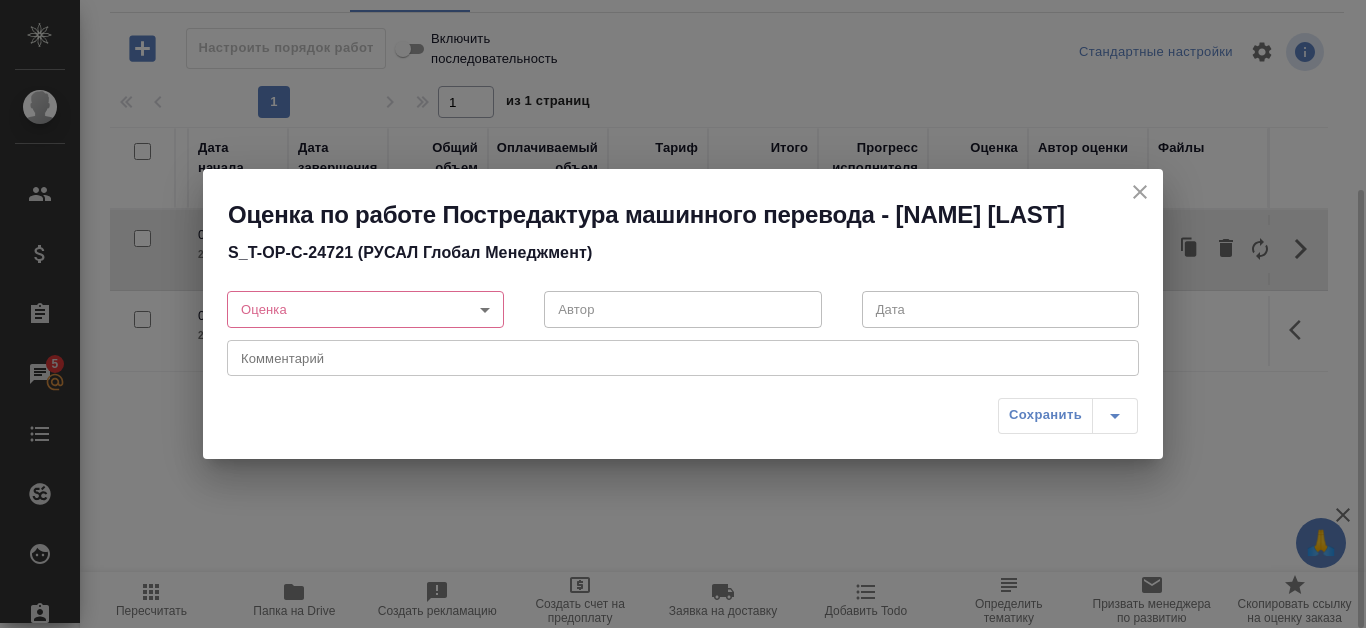click on "🙏 .cls-1
fill:#fff;
AWATERA Kanataeva Ekaterina Клиенты Спецификации Заказы 5 Чаты Todo Проекты SC Исполнители Кандидаты Работы Входящие заявки Заявки на доставку Рекламации Проекты процессинга Конференции Выйти S_T-OP-C-24721 В работе inProgress Срочный urgent Кратко детали заказа Ответственная команда: Русал Клиент: РУСАЛ Глобал Менеджмент Договор: Все языки кроме кит Дата создания: 07.08.2025, 16:17 Дата сдачи: 08.08.2025, 09:00 Итого: 1 393,20 ₽ К оплате: 1 393,20 ₽ Маржинальность: 42% Требования к верстке: 06.06.2024 15:38 Проверено: Зверева Анна  Требования к переводу: 04.09.2024 10:15 Проверено: Детали 1 1 -" at bounding box center [683, 314] 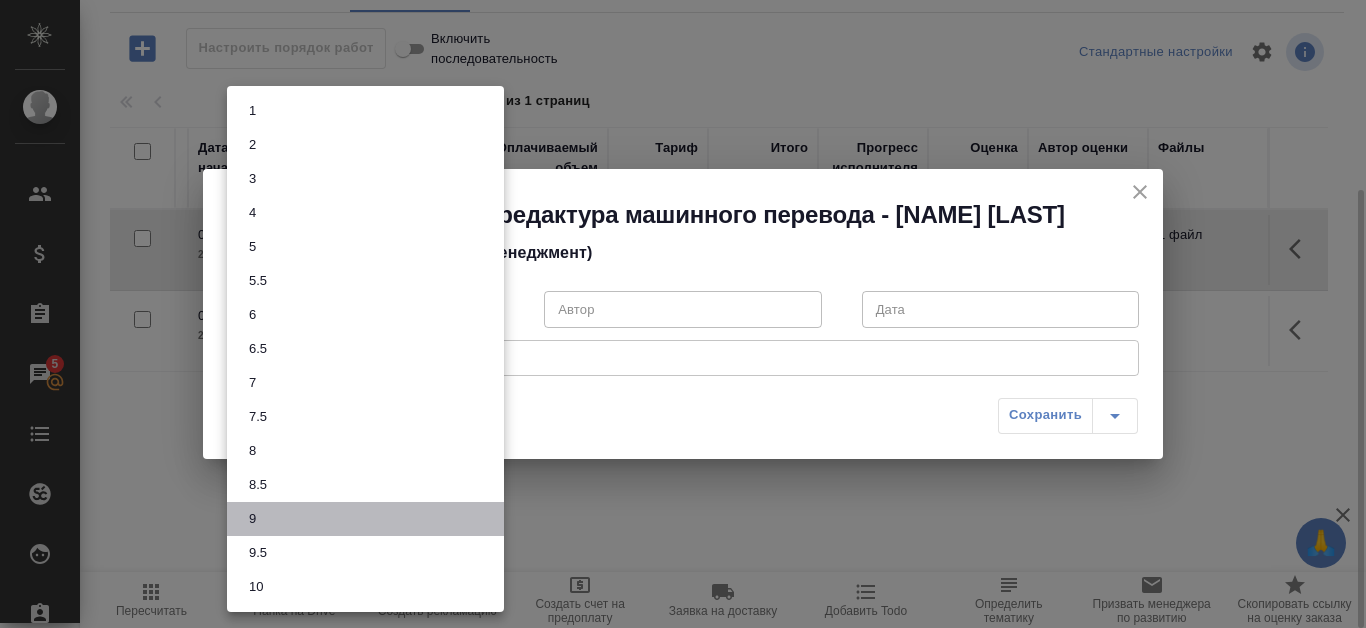 click on "9" at bounding box center [365, 519] 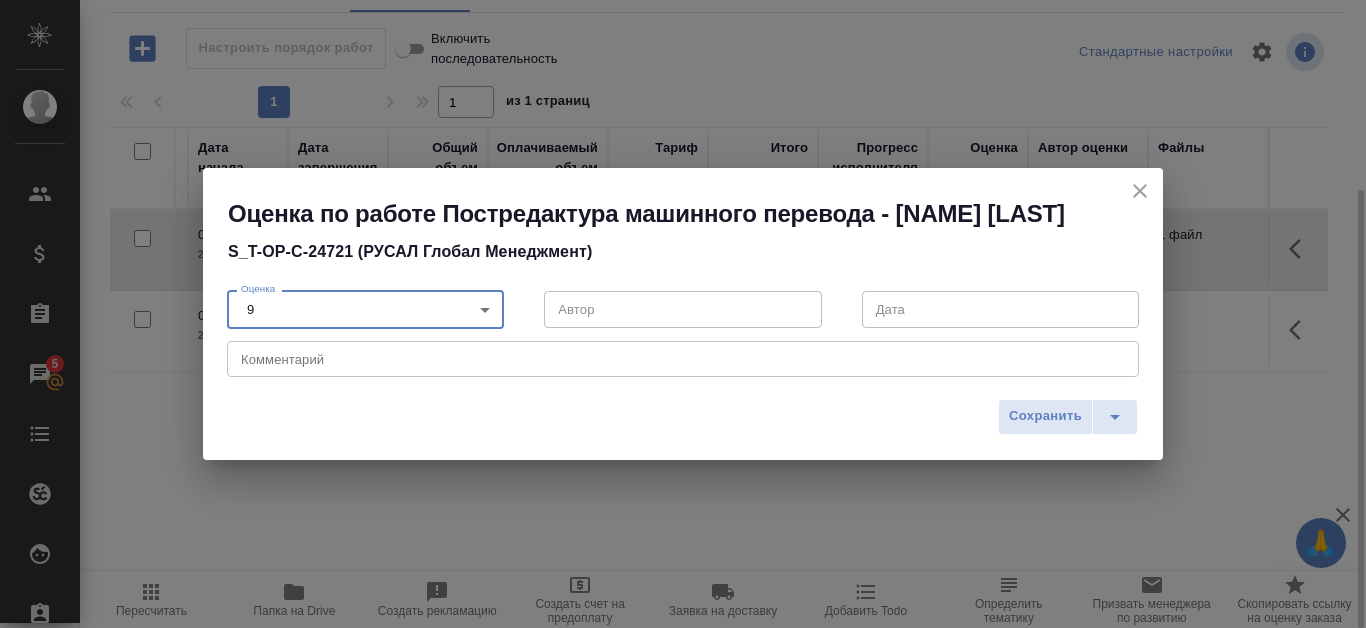 click on "🙏 .cls-1
fill:#fff;
AWATERA Kanataeva Ekaterina Клиенты Спецификации Заказы 5 Чаты Todo Проекты SC Исполнители Кандидаты Работы Входящие заявки Заявки на доставку Рекламации Проекты процессинга Конференции Выйти S_T-OP-C-24721 В работе inProgress Срочный urgent Кратко детали заказа Ответственная команда: Русал Клиент: РУСАЛ Глобал Менеджмент Договор: Все языки кроме кит Дата создания: 07.08.2025, 16:17 Дата сдачи: 08.08.2025, 09:00 Итого: 1 393,20 ₽ К оплате: 1 393,20 ₽ Маржинальность: 42% Требования к верстке: 06.06.2024 15:38 Проверено: Зверева Анна  Требования к переводу: 04.09.2024 10:15 Проверено: Детали 1 1 -" at bounding box center [683, 314] 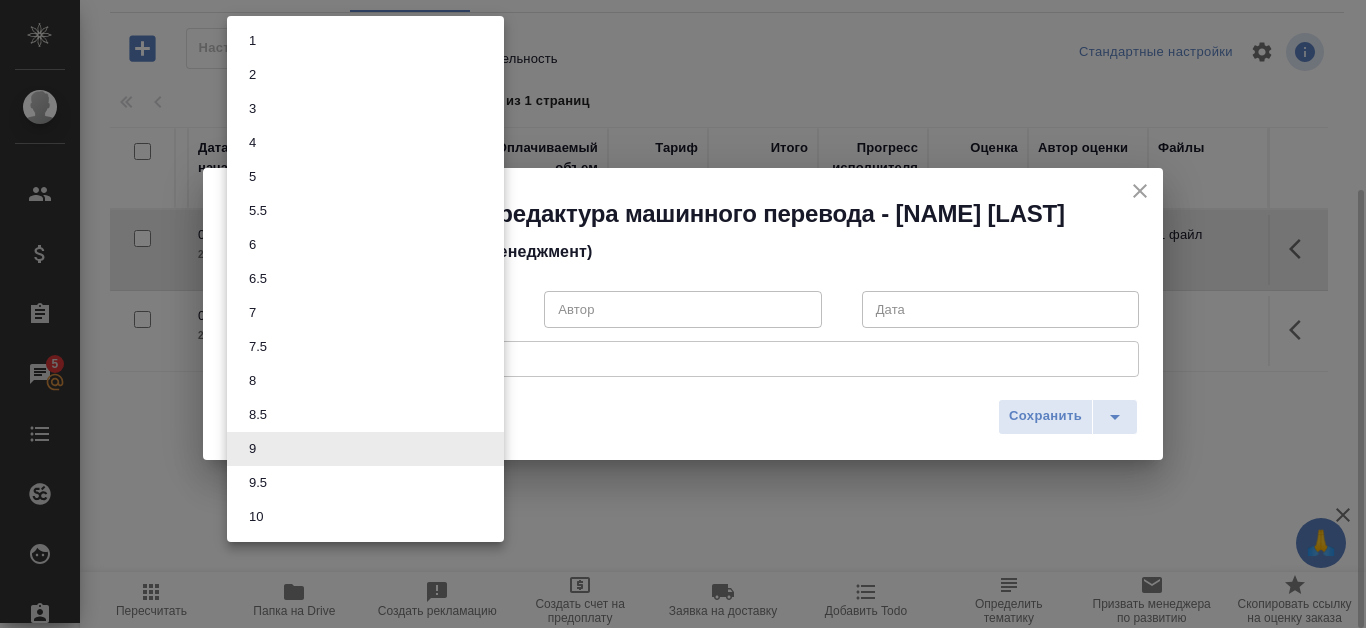 click on "8.5" at bounding box center (365, 415) 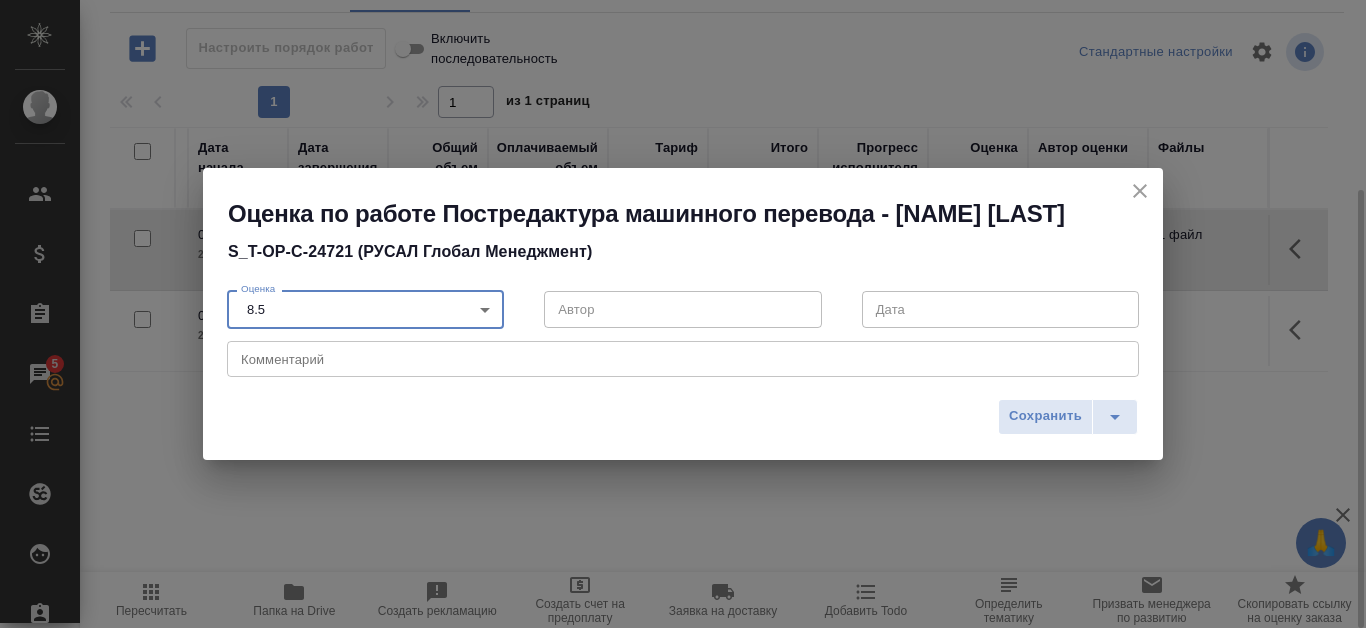 click on "🙏 .cls-1
fill:#fff;
AWATERA Kanataeva Ekaterina Клиенты Спецификации Заказы 5 Чаты Todo Проекты SC Исполнители Кандидаты Работы Входящие заявки Заявки на доставку Рекламации Проекты процессинга Конференции Выйти S_T-OP-C-24721 В работе inProgress Срочный urgent Кратко детали заказа Ответственная команда: Русал Клиент: РУСАЛ Глобал Менеджмент Договор: Все языки кроме кит Дата создания: 07.08.2025, 16:17 Дата сдачи: 08.08.2025, 09:00 Итого: 1 393,20 ₽ К оплате: 1 393,20 ₽ Маржинальность: 42% Требования к верстке: 06.06.2024 15:38 Проверено: Зверева Анна  Требования к переводу: 04.09.2024 10:15 Проверено: Детали 1 1 -" at bounding box center (683, 314) 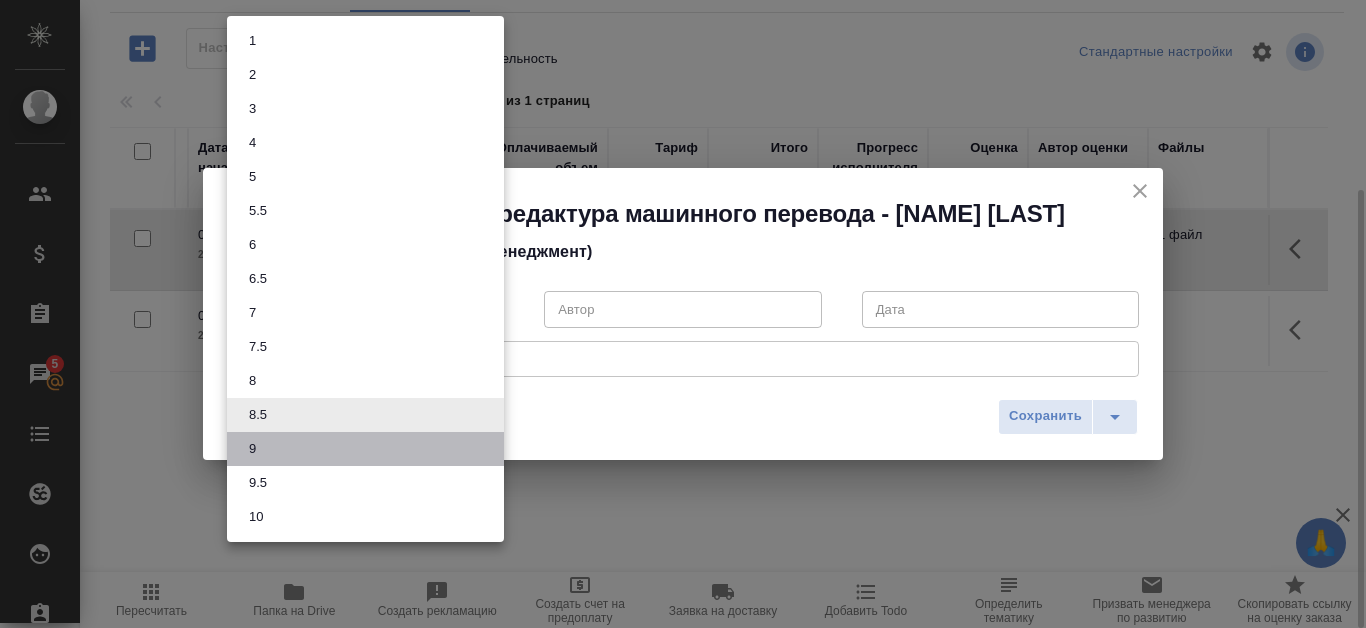 click on "9" at bounding box center [365, 449] 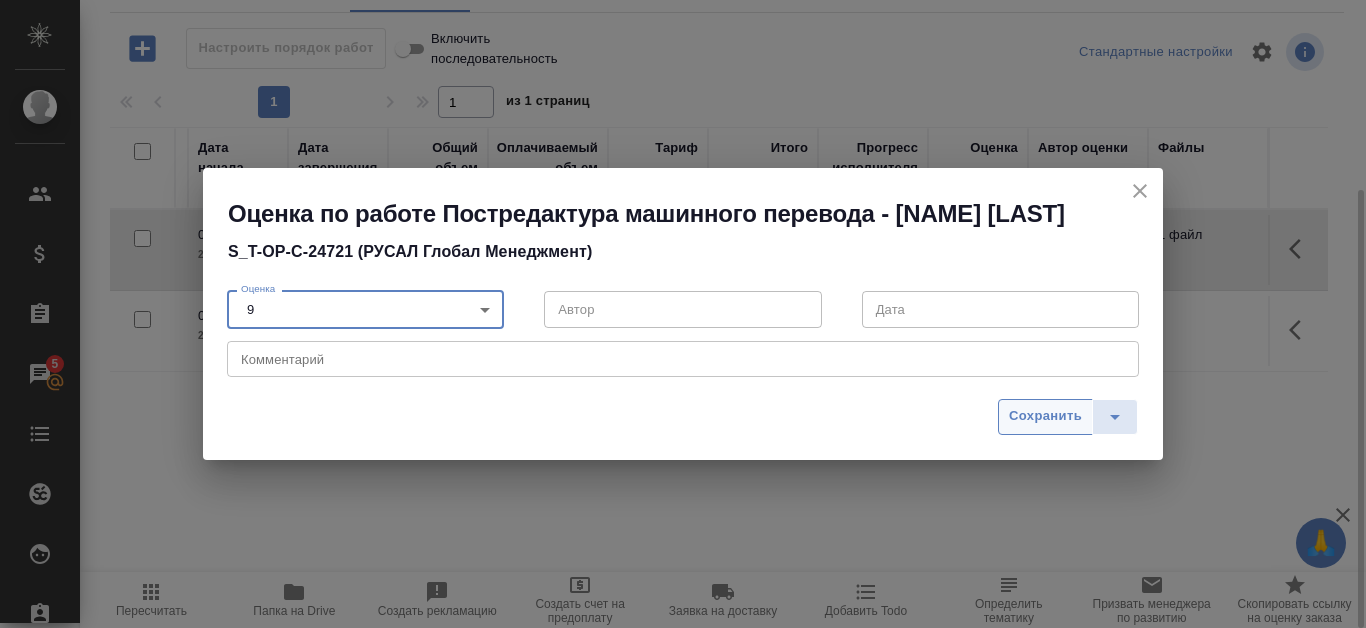 click on "Сохранить" at bounding box center [1045, 417] 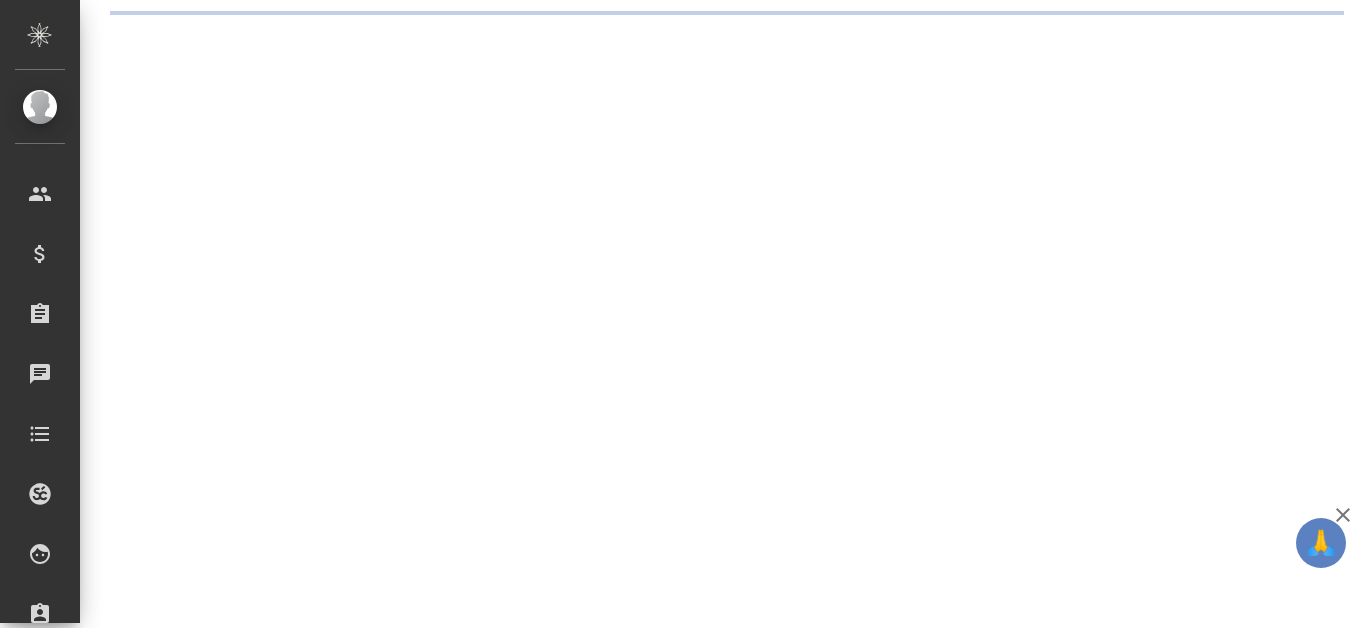scroll, scrollTop: 0, scrollLeft: 0, axis: both 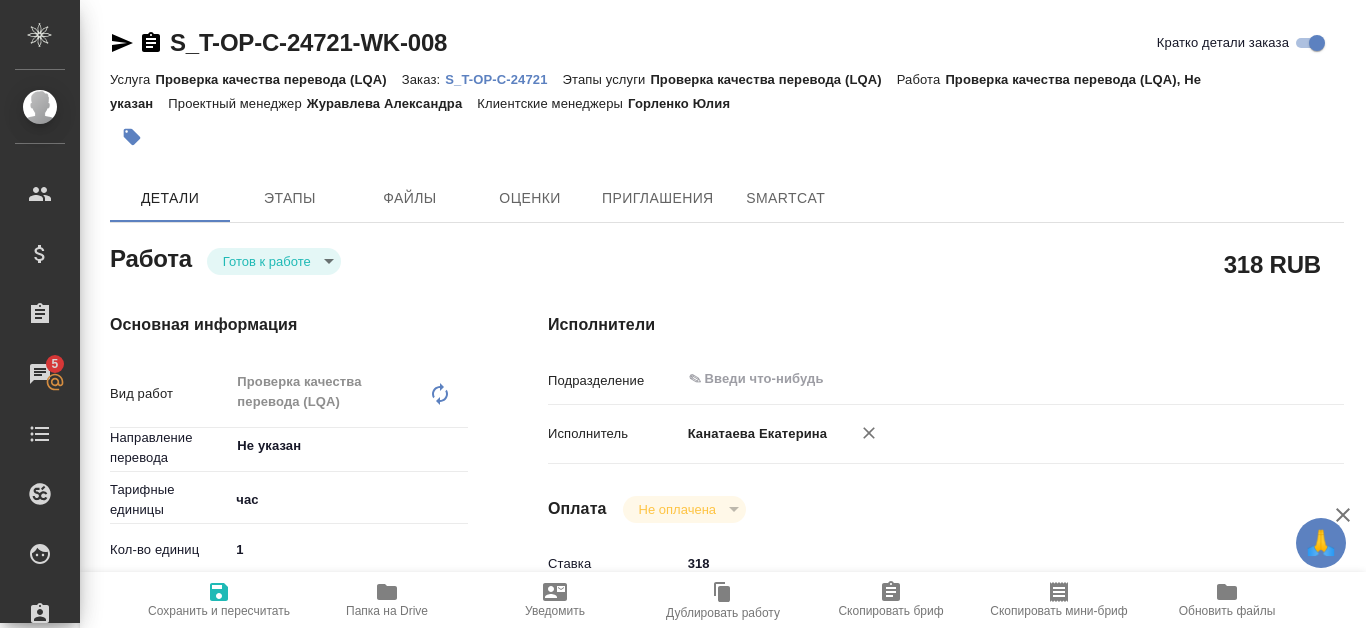 type on "x" 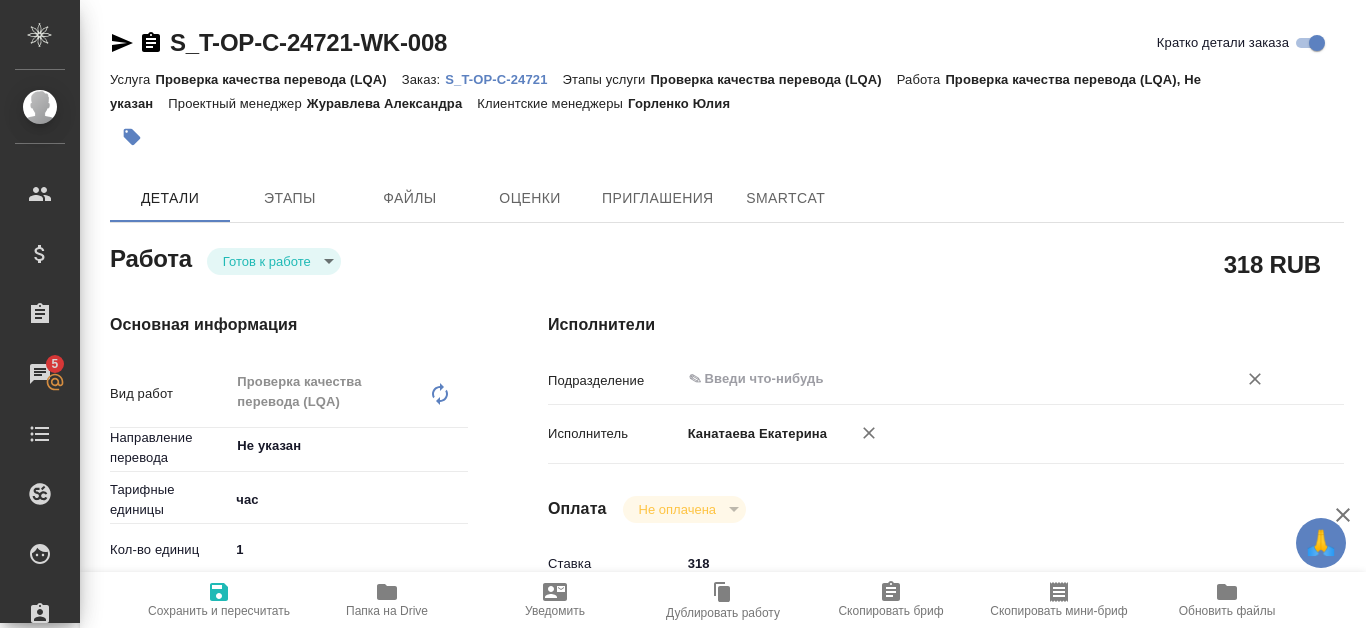scroll, scrollTop: 400, scrollLeft: 0, axis: vertical 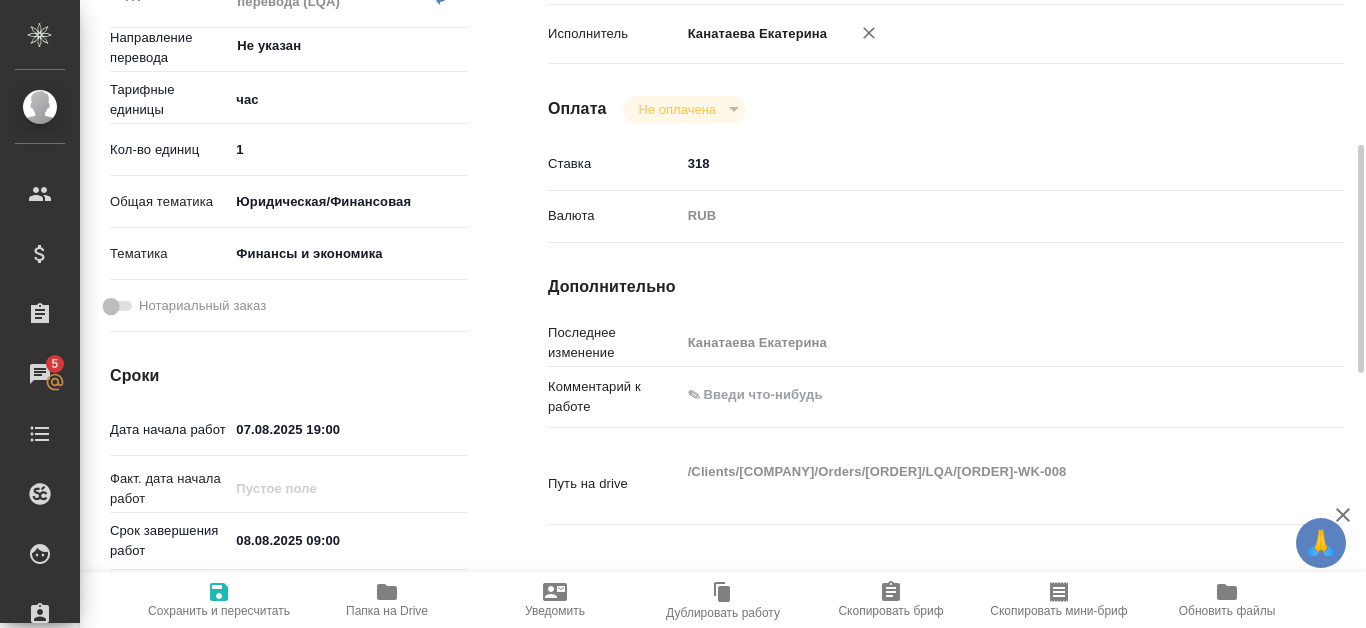 type on "x" 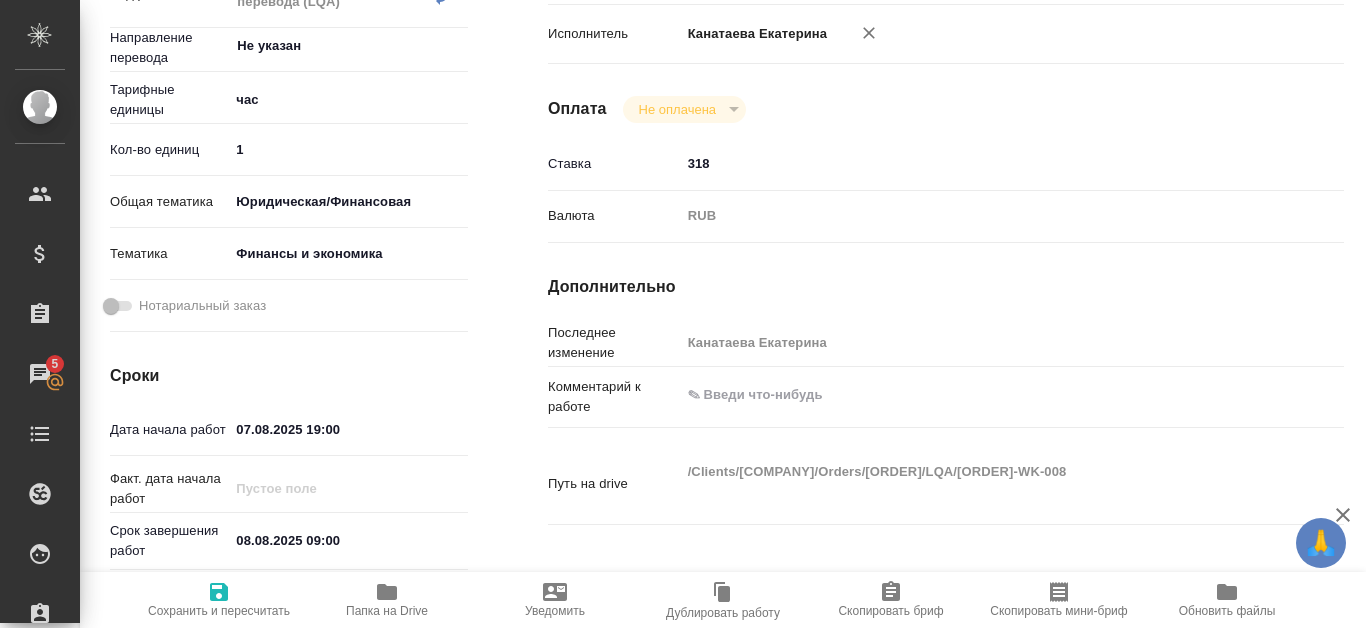 scroll, scrollTop: 100, scrollLeft: 0, axis: vertical 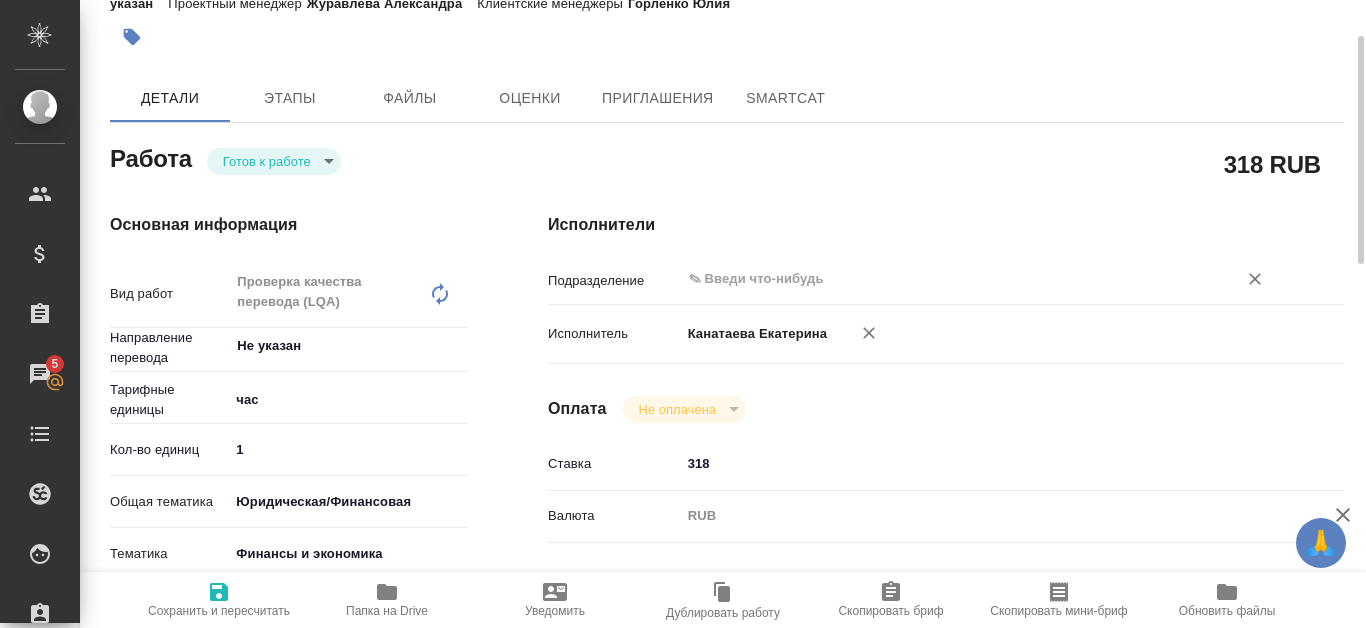 type on "x" 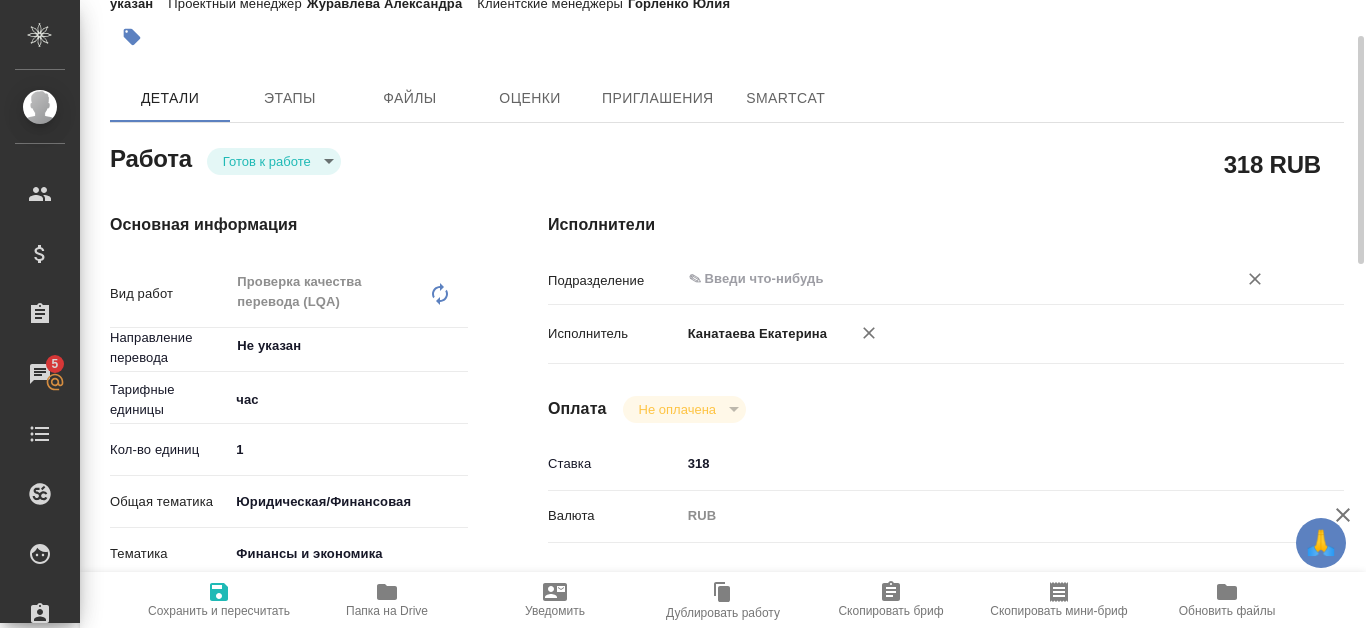 type on "x" 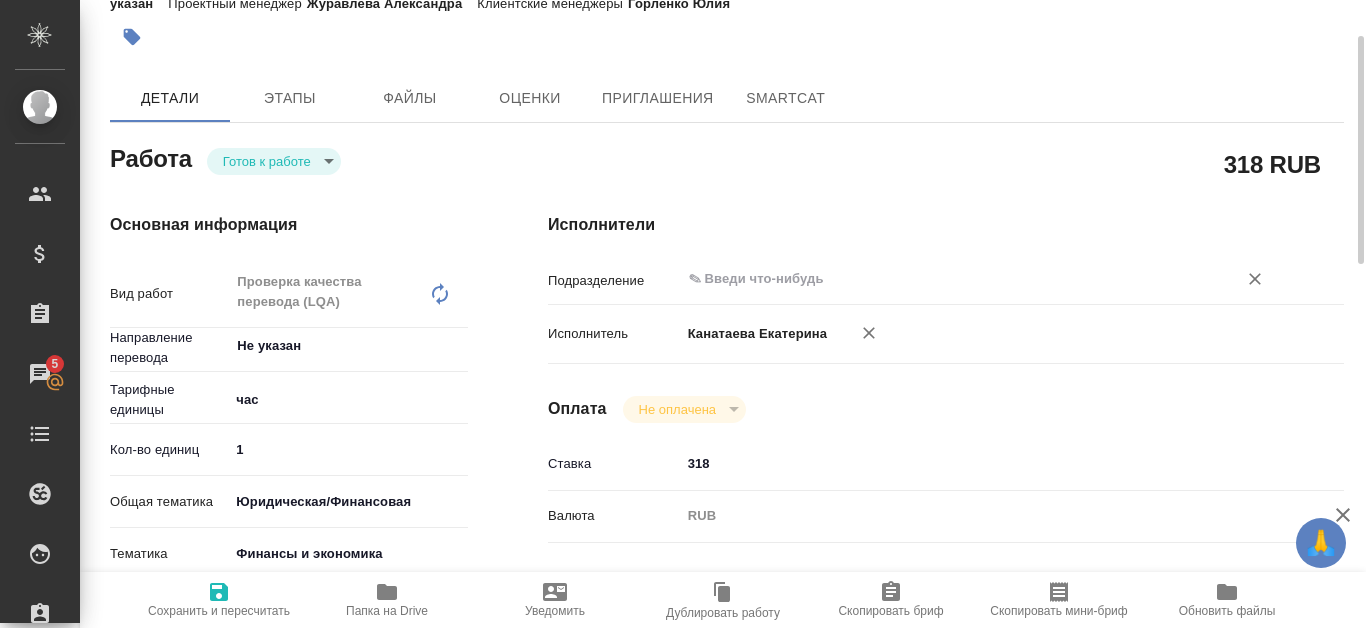 type on "x" 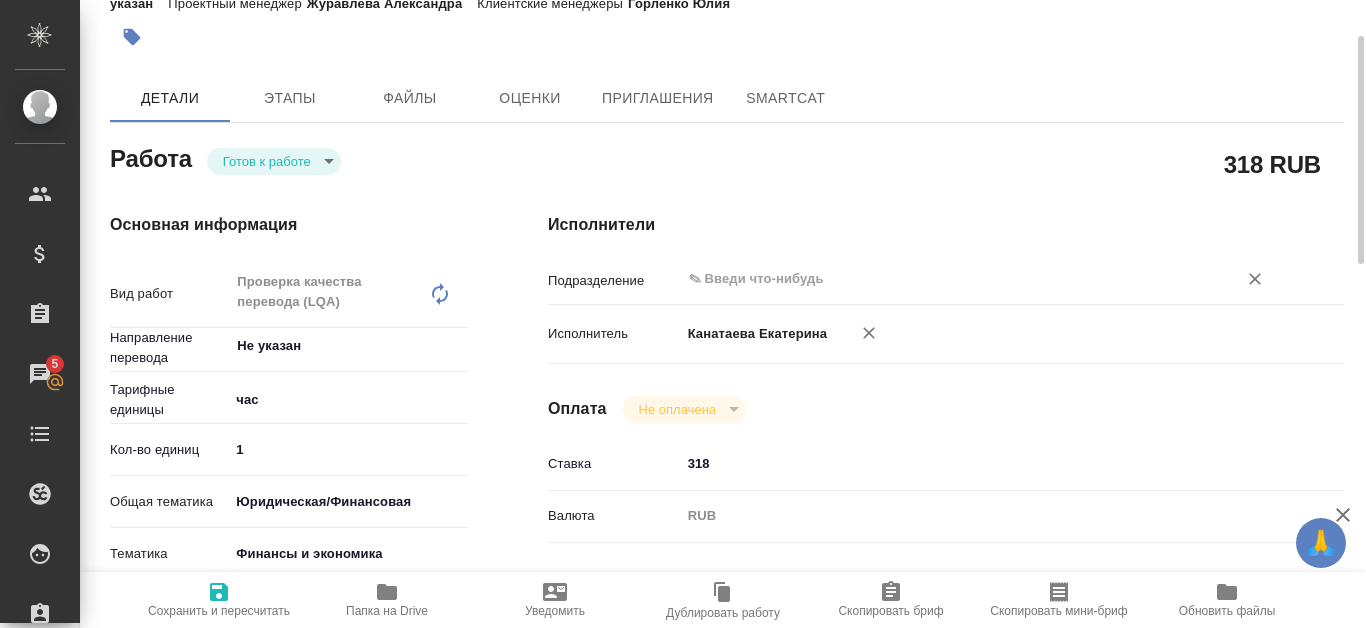 scroll, scrollTop: 200, scrollLeft: 0, axis: vertical 